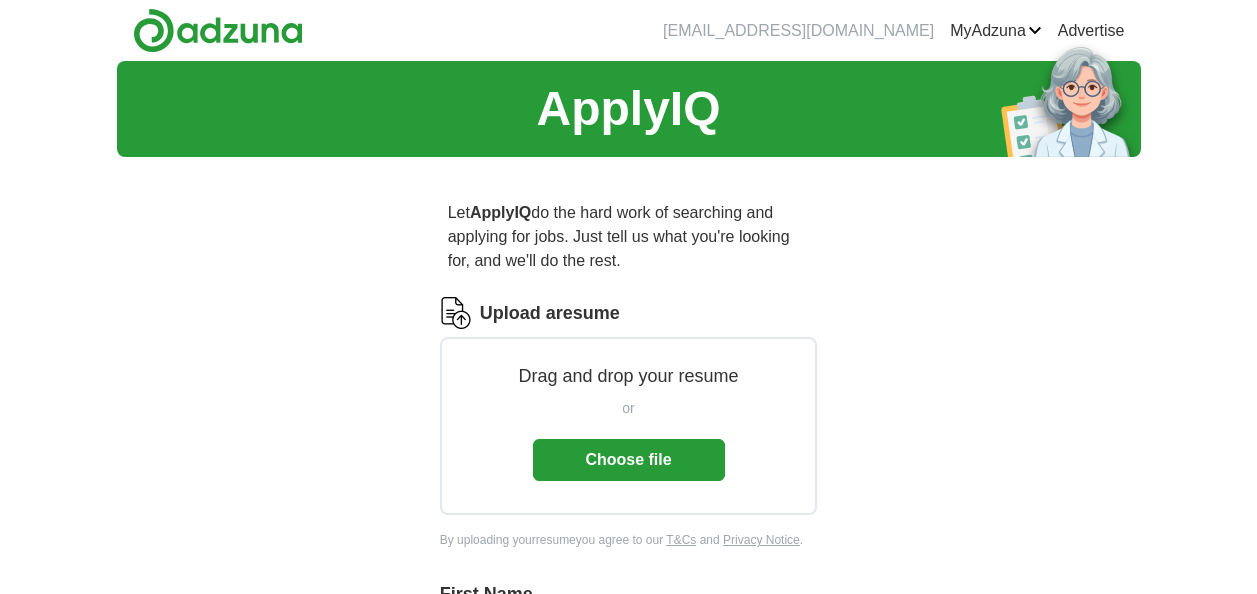 scroll, scrollTop: 0, scrollLeft: 0, axis: both 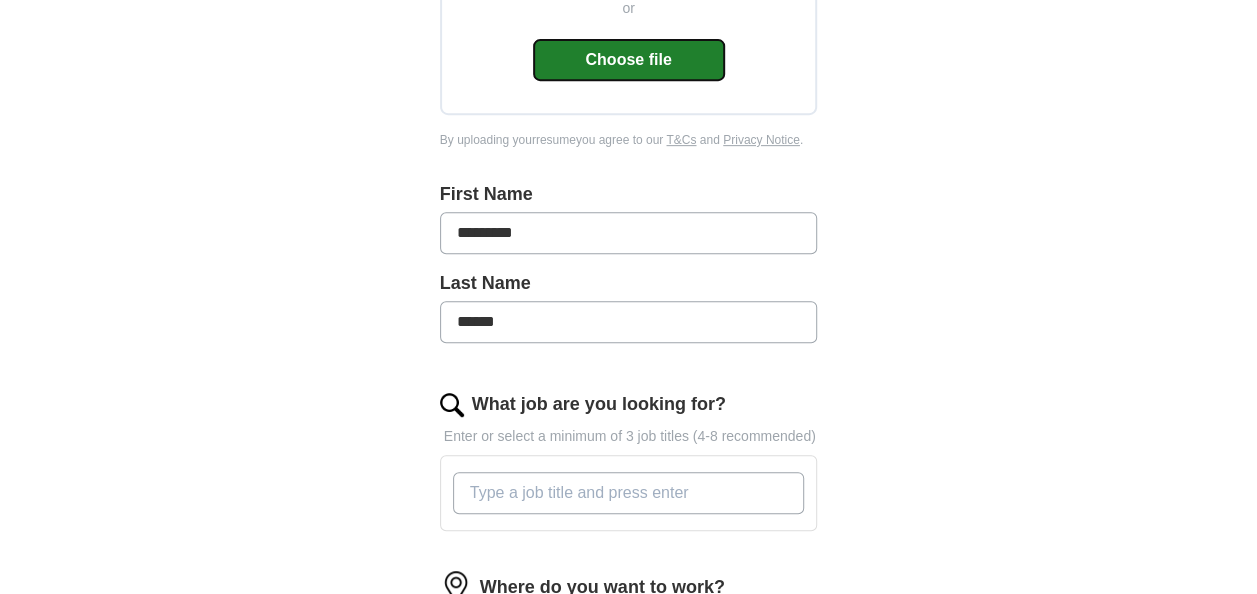 click on "Choose file" at bounding box center [629, 60] 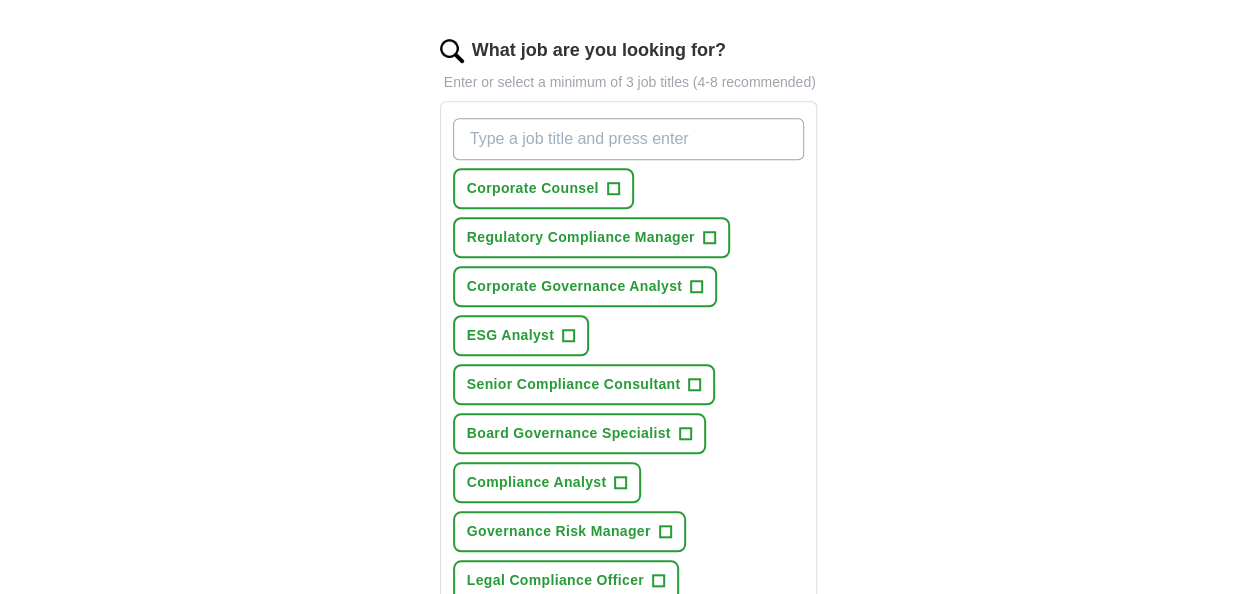 scroll, scrollTop: 700, scrollLeft: 0, axis: vertical 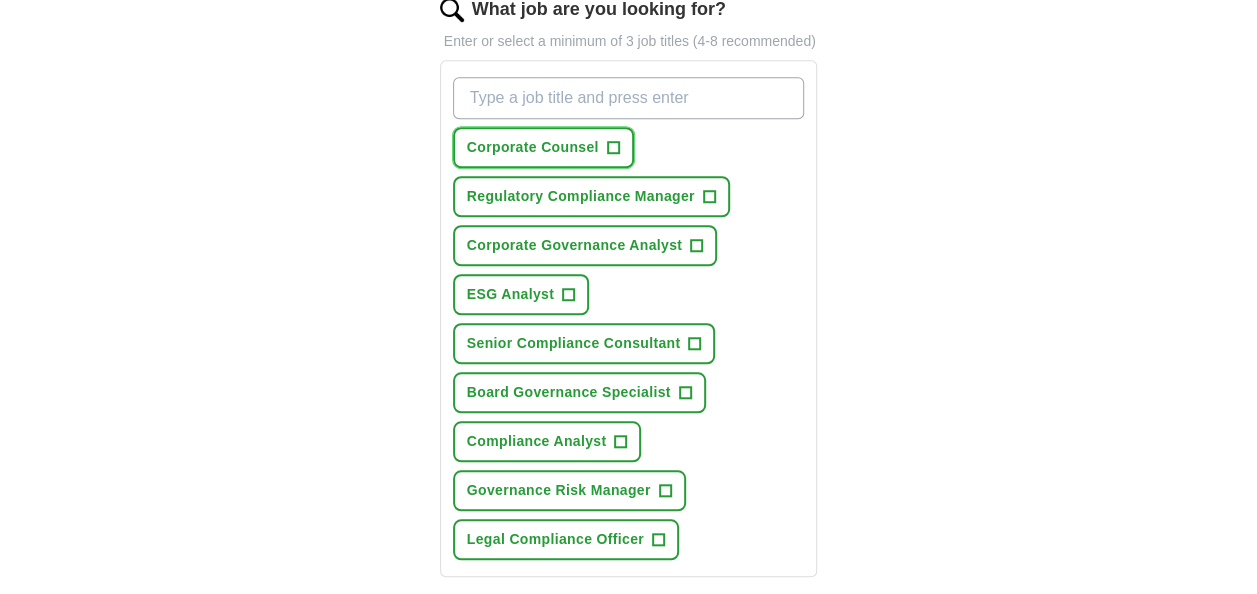 click on "+" at bounding box center (613, 148) 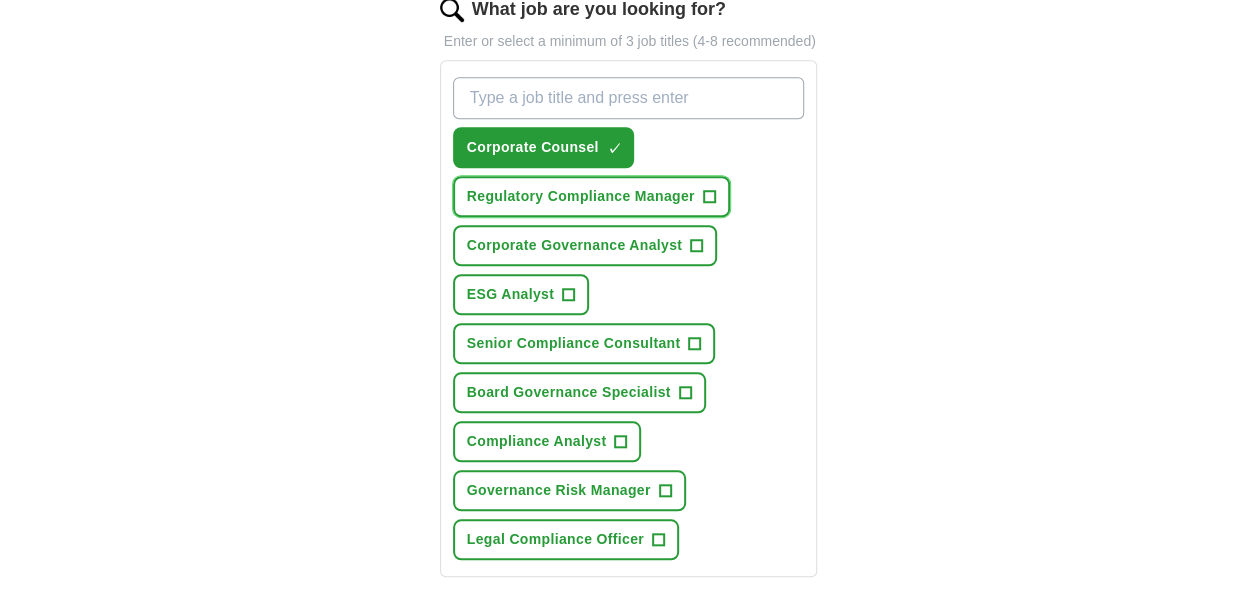click on "+" at bounding box center [709, 197] 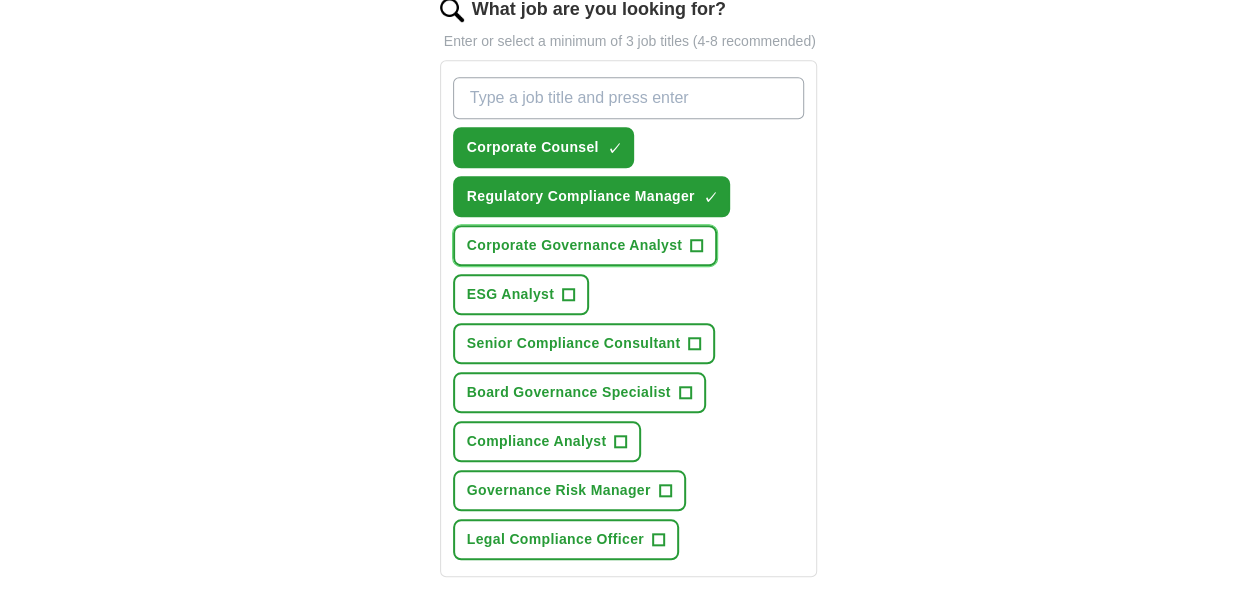 click on "+" at bounding box center (697, 246) 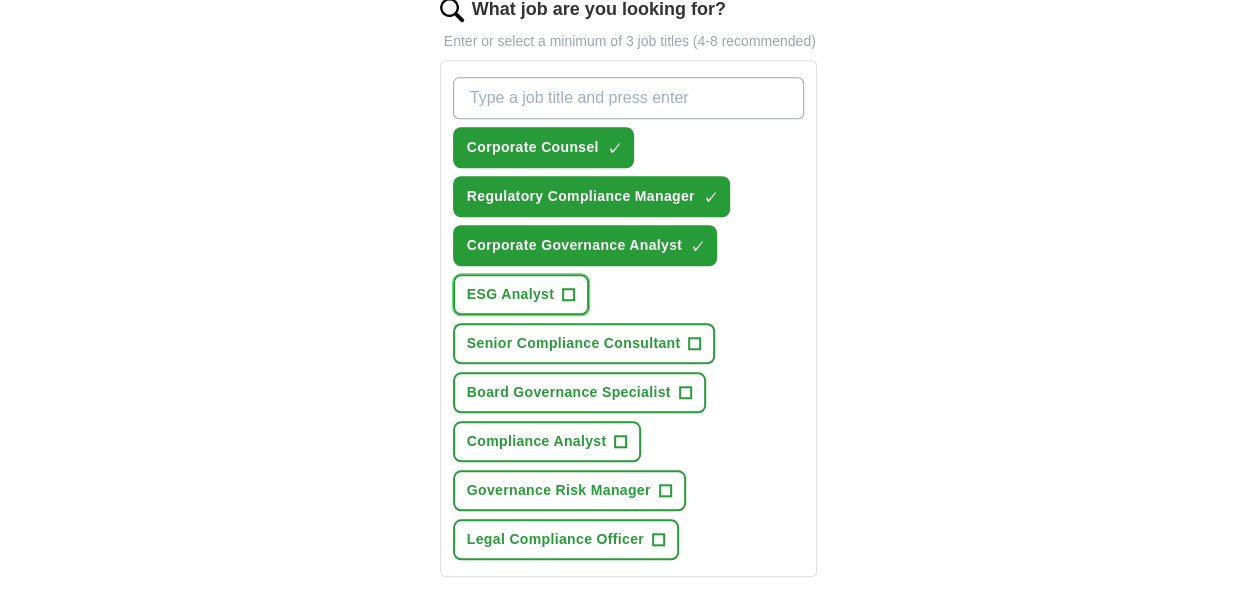 click on "ESG Analyst +" at bounding box center (521, 294) 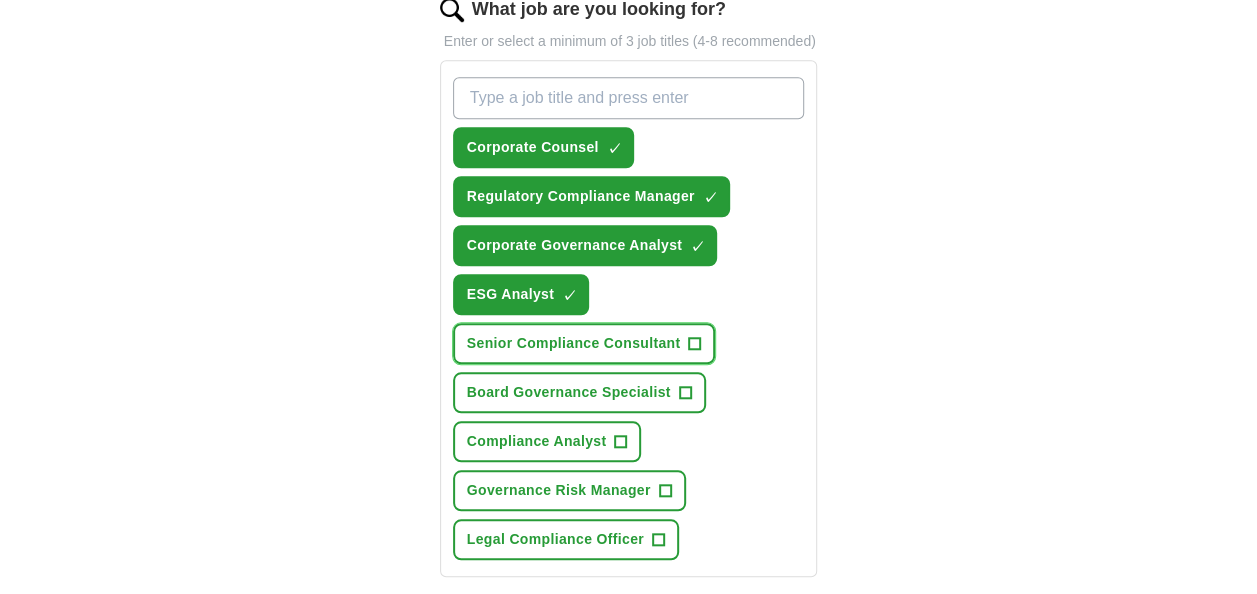 drag, startPoint x: 698, startPoint y: 353, endPoint x: 710, endPoint y: 384, distance: 33.24154 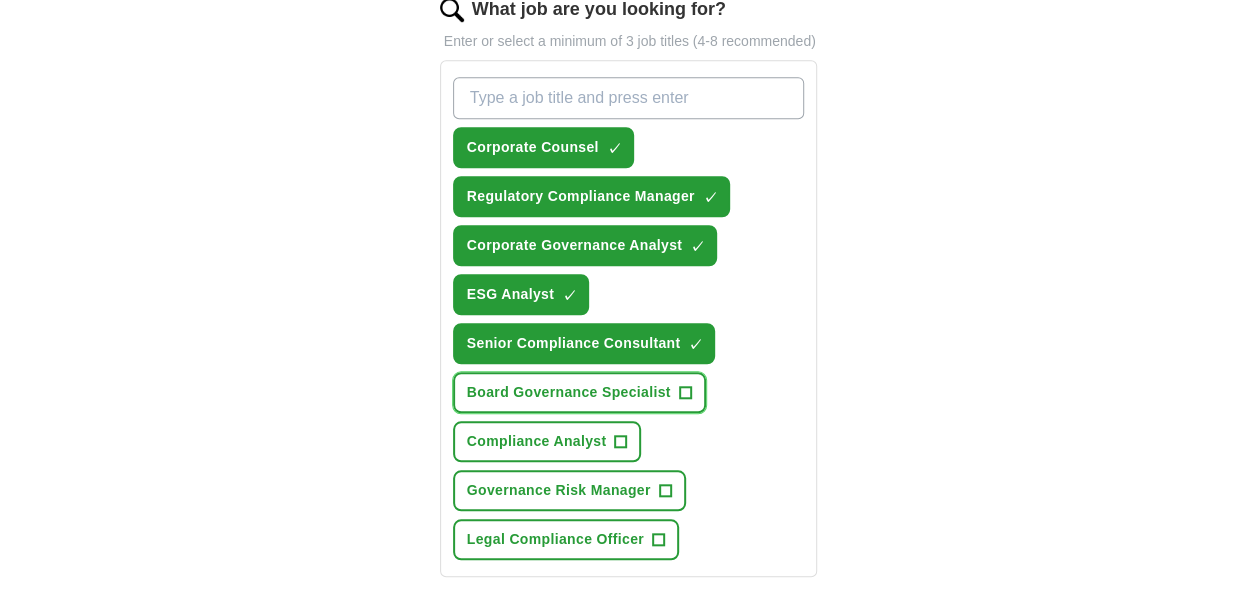 drag, startPoint x: 690, startPoint y: 390, endPoint x: 684, endPoint y: 420, distance: 30.594116 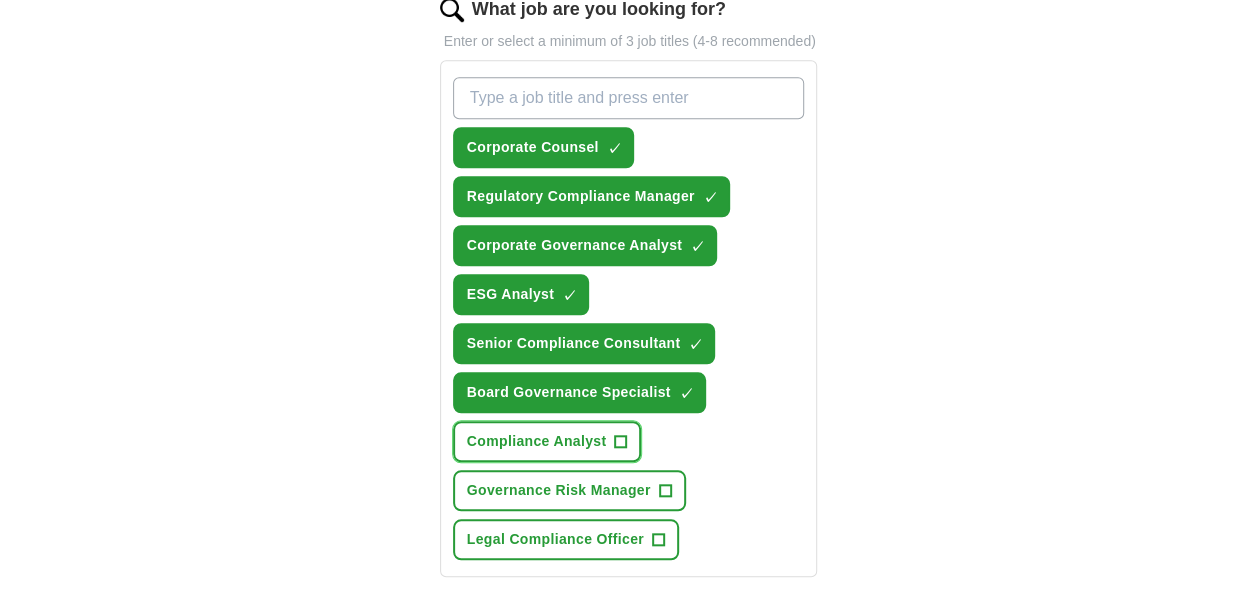 click on "+" at bounding box center (621, 442) 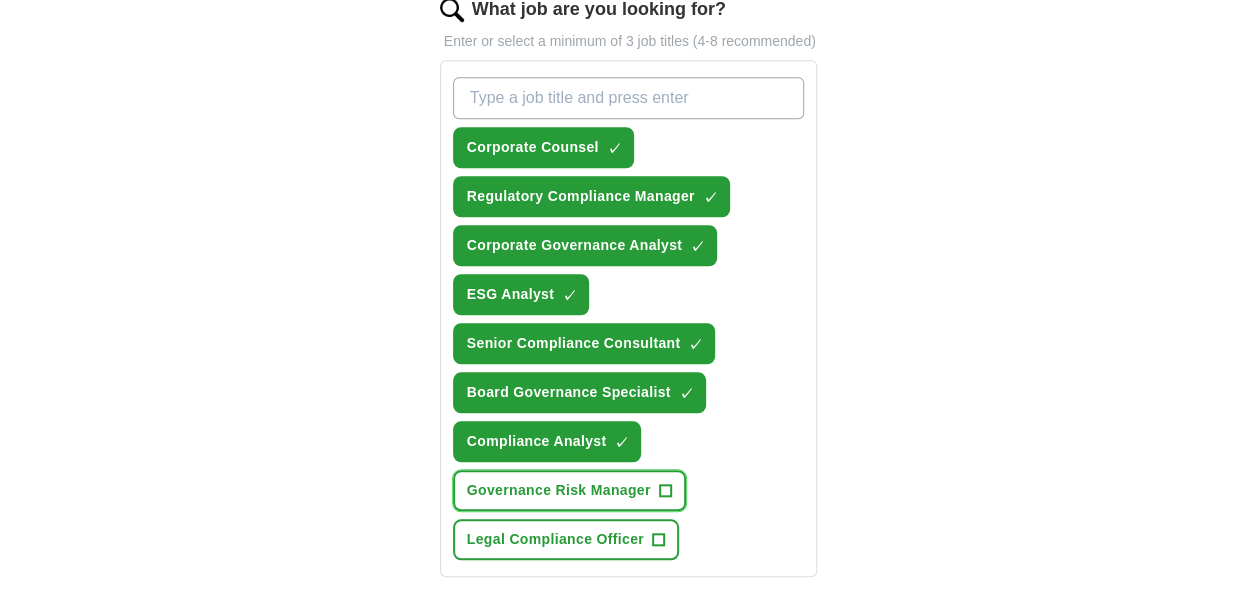 click on "+" at bounding box center [665, 491] 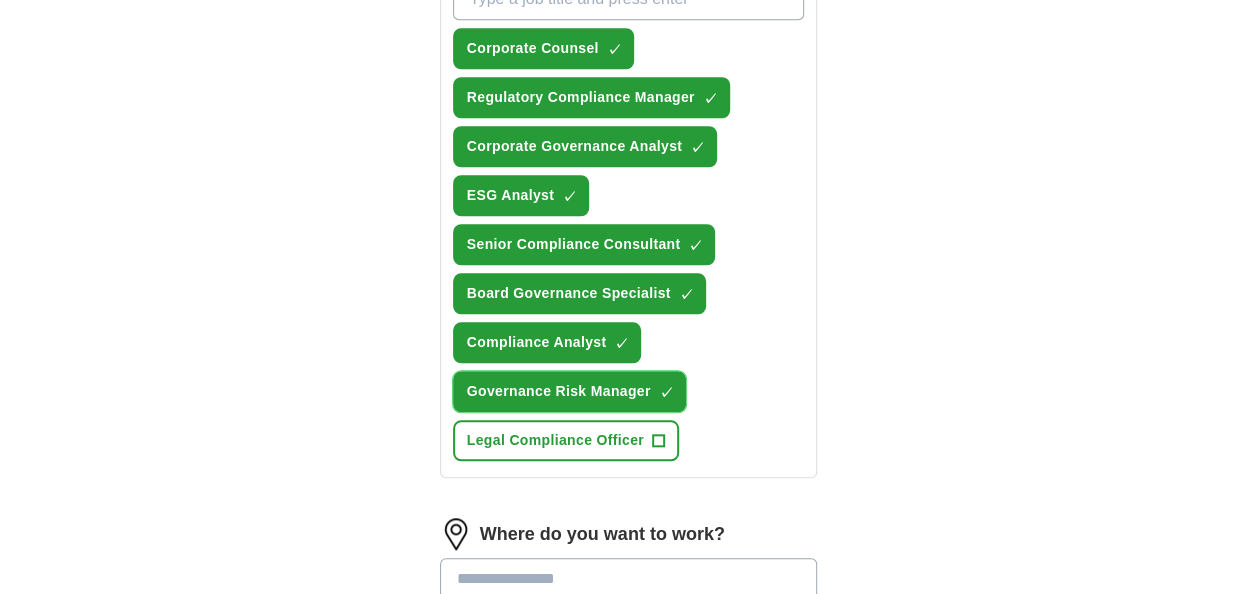 scroll, scrollTop: 1000, scrollLeft: 0, axis: vertical 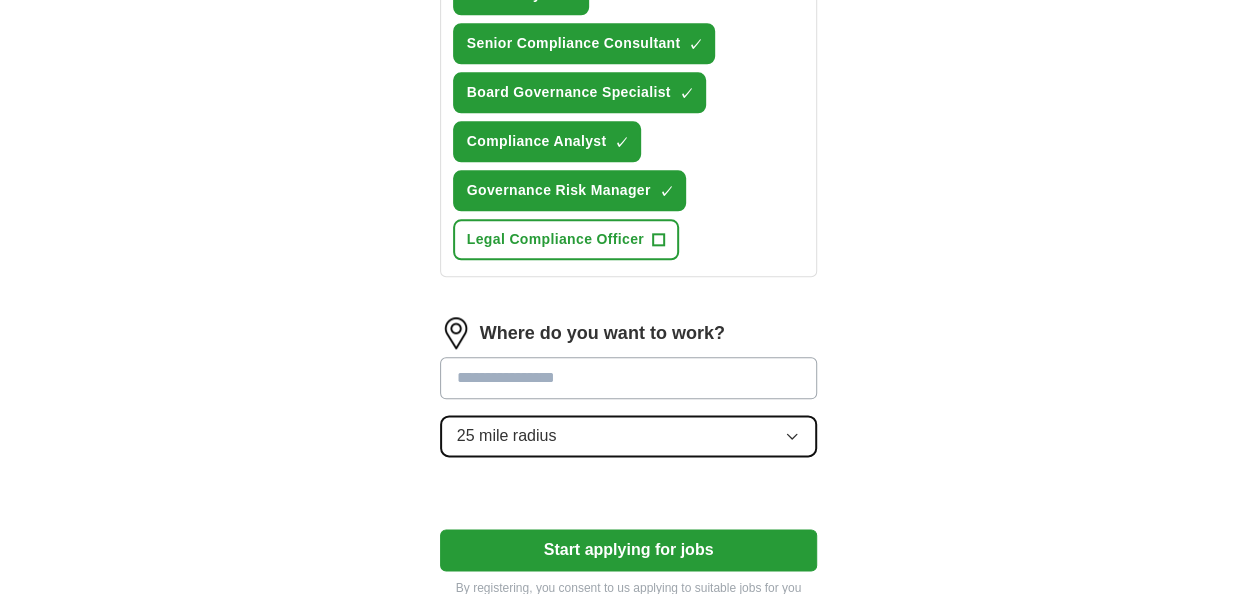 click on "25 mile radius" at bounding box center (629, 436) 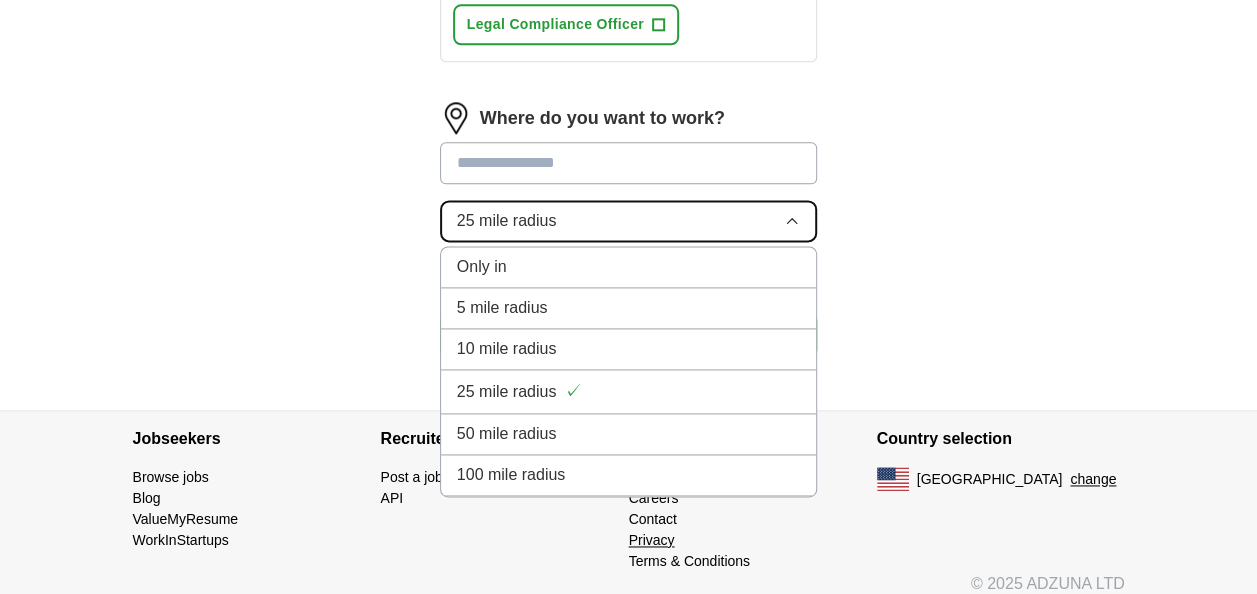 scroll, scrollTop: 1227, scrollLeft: 0, axis: vertical 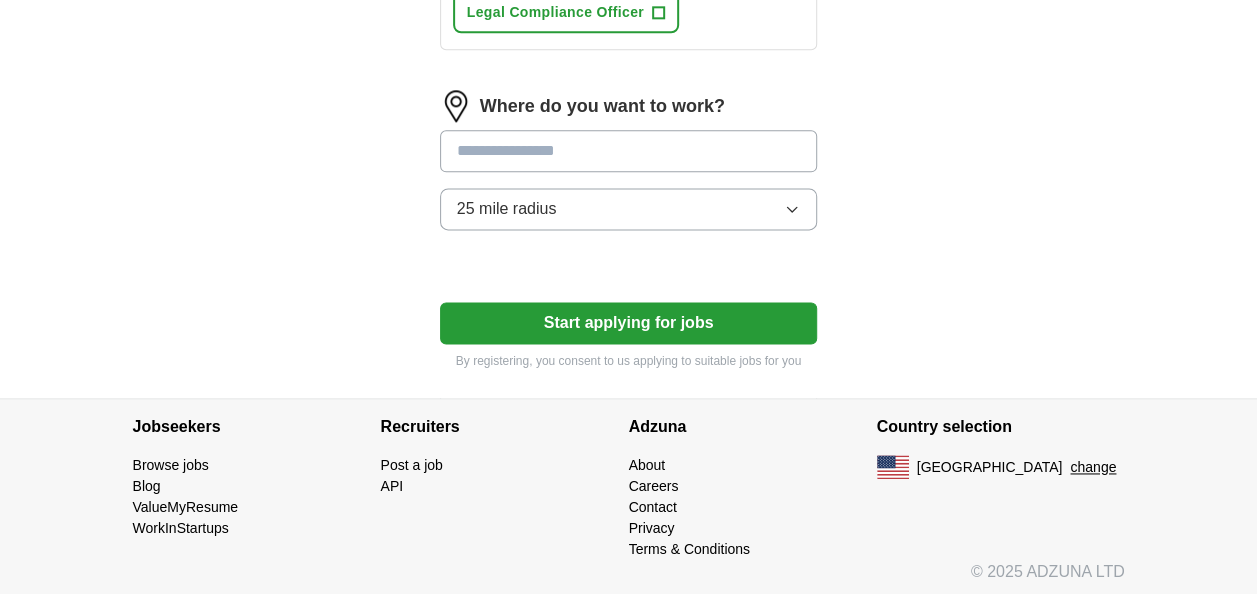 click on "Let  ApplyIQ  do the hard work of searching and applying for jobs. Just tell us what you're looking for, and we'll do the rest. Select a resume OluwaseunAbiolaResume.pdf [DATE] 13:37 Upload a different  resume By uploading your  resume  you agree to our   T&Cs   and   Privacy Notice . First Name ********* Last Name ****** What job are you looking for? Enter or select a minimum of 3 job titles (4-8 recommended) Corporate Counsel ✓ × Regulatory Compliance Manager ✓ × Corporate Governance Analyst ✓ × ESG Analyst ✓ × Senior Compliance Consultant ✓ × Board Governance Specialist ✓ × Compliance Analyst ✓ × Governance Risk Manager ✓ × Legal Compliance Officer + Where do you want to work? 25 mile radius Start applying for jobs By registering, you consent to us applying to suitable jobs for you" at bounding box center (629, -328) 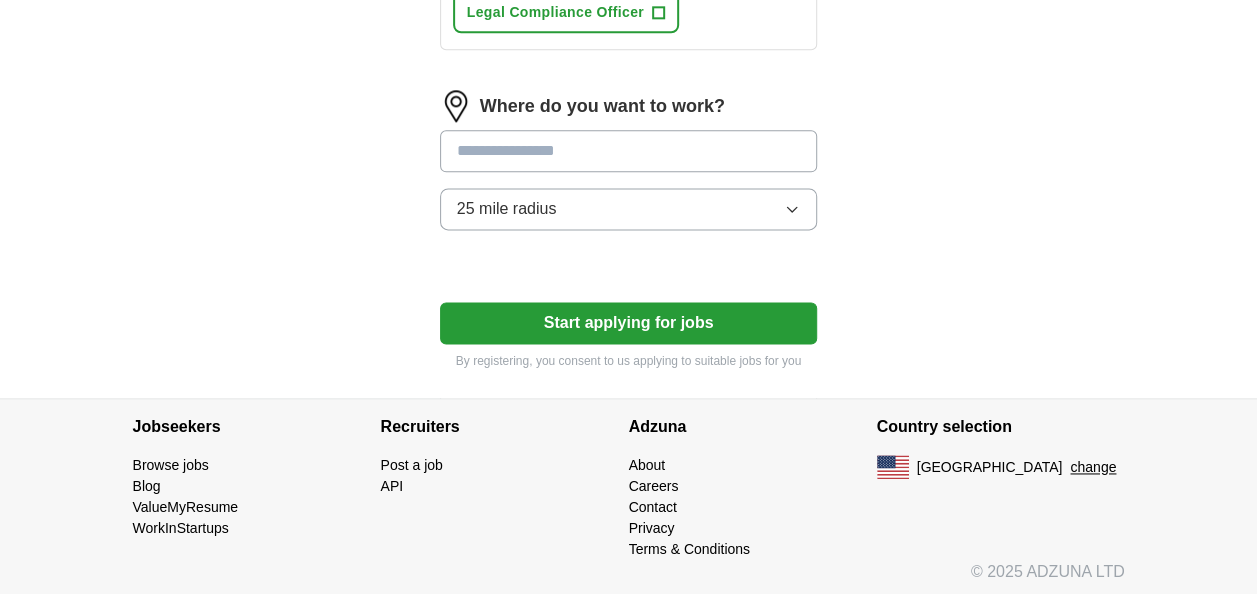 click at bounding box center (629, 151) 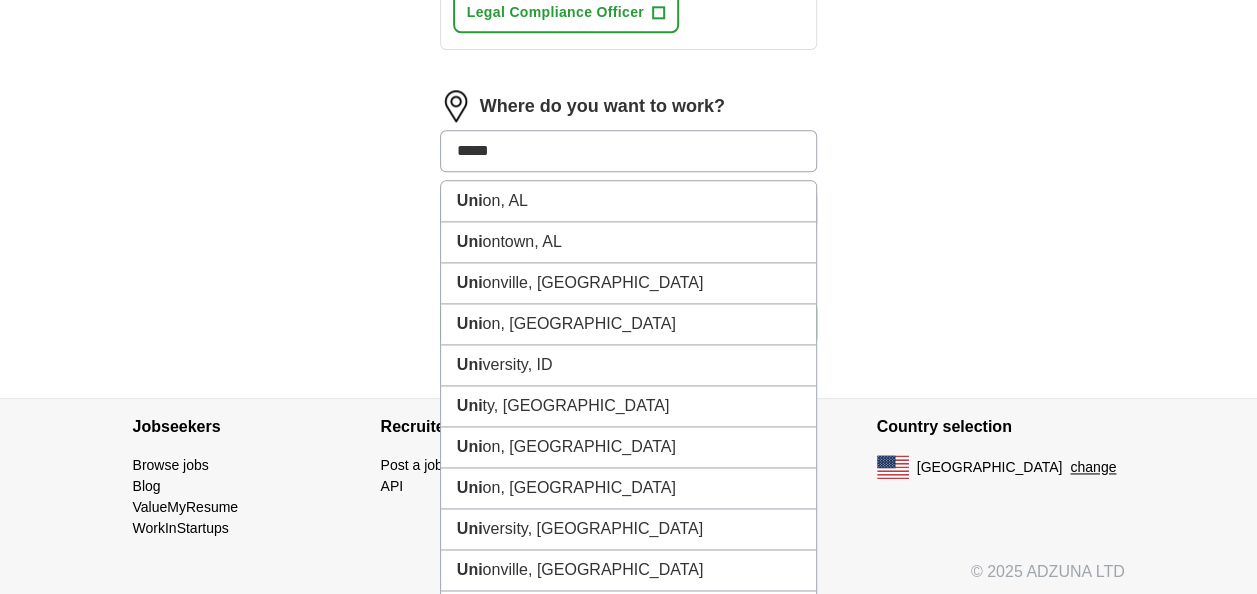 type on "******" 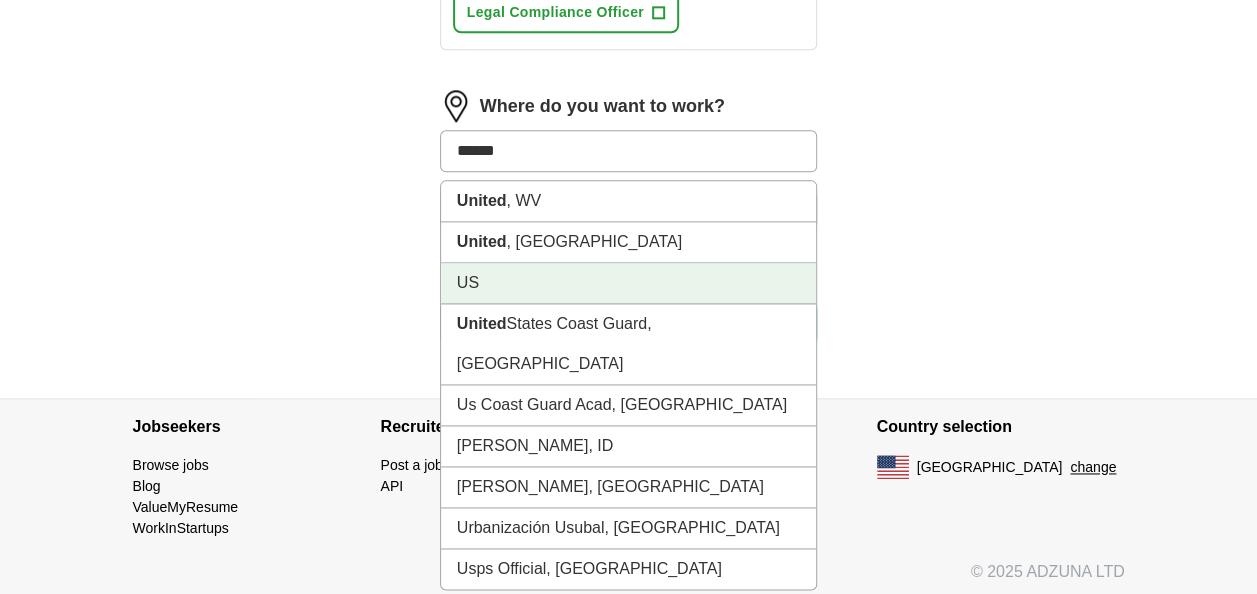 click on "US" at bounding box center (629, 283) 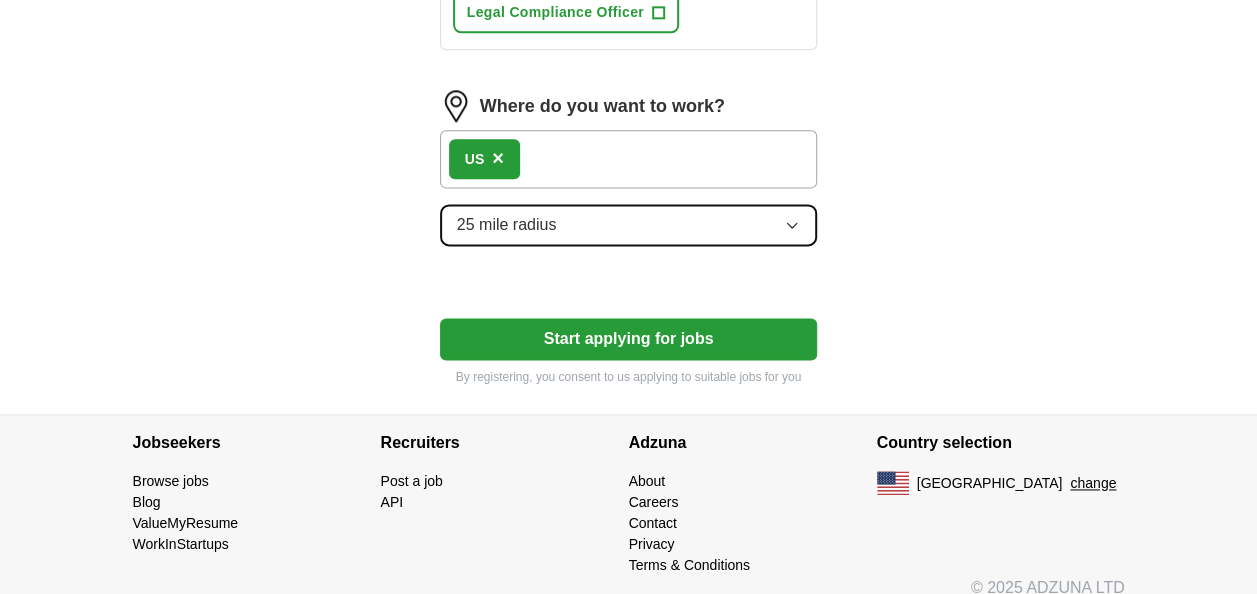click on "25 mile radius" at bounding box center [629, 225] 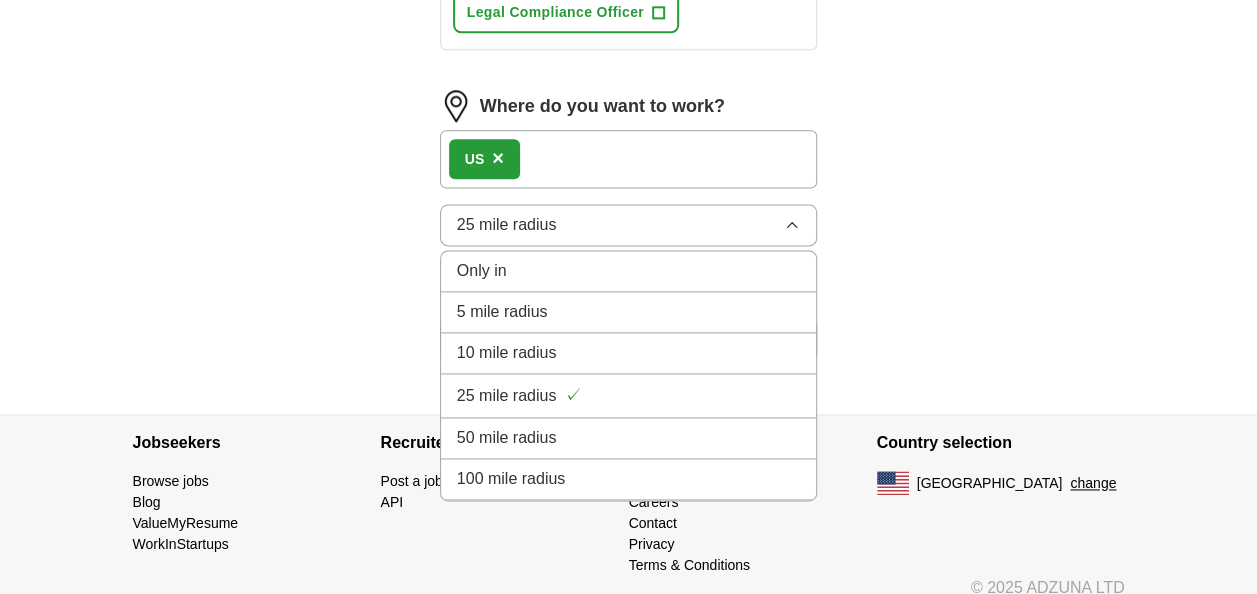 click on "ApplyIQ Let  ApplyIQ  do the hard work of searching and applying for jobs. Just tell us what you're looking for, and we'll do the rest. Select a resume OluwaseunAbiolaResume.pdf [DATE] 13:37 Upload a different  resume By uploading your  resume  you agree to our   T&Cs   and   Privacy Notice . First Name ********* Last Name ****** What job are you looking for? Enter or select a minimum of 3 job titles (4-8 recommended) Corporate Counsel ✓ × Regulatory Compliance Manager ✓ × Corporate Governance Analyst ✓ × ESG Analyst ✓ × Senior Compliance Consultant ✓ × Board Governance Specialist ✓ × Compliance Analyst ✓ × Governance Risk Manager ✓ × Legal Compliance Officer + Where do you want to work? US × 25 mile radius Only in 5 mile radius 10 mile radius 25 mile radius ✓ 50 mile radius 100 mile radius Start applying for jobs By registering, you consent to us applying to suitable jobs for you" at bounding box center [629, -376] 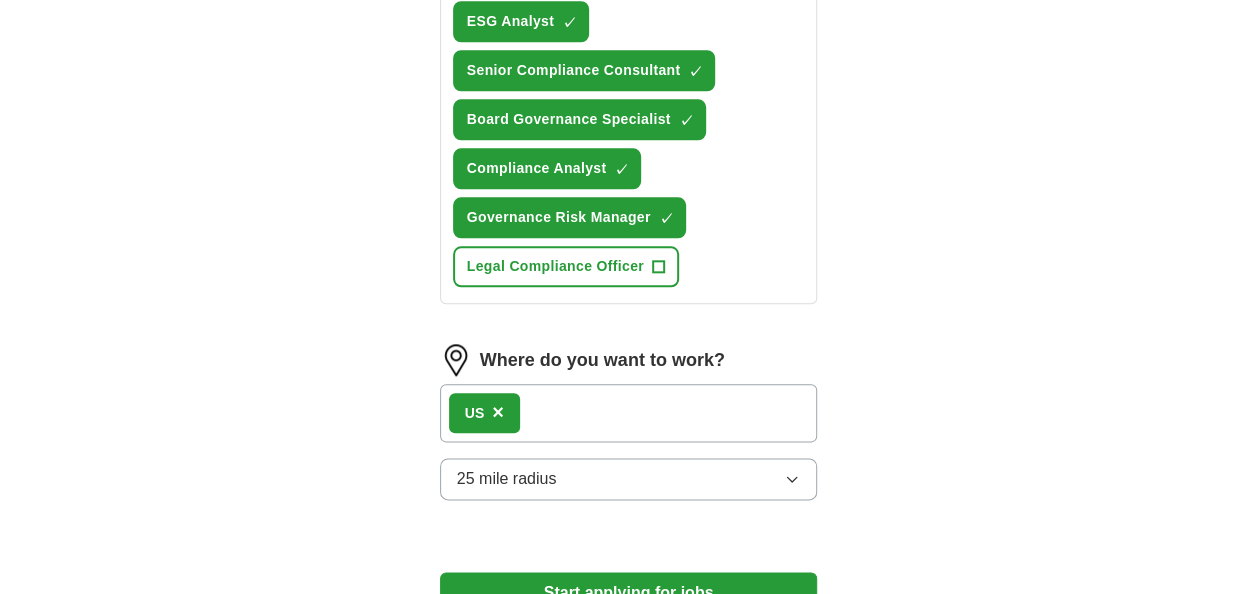 scroll, scrollTop: 1227, scrollLeft: 0, axis: vertical 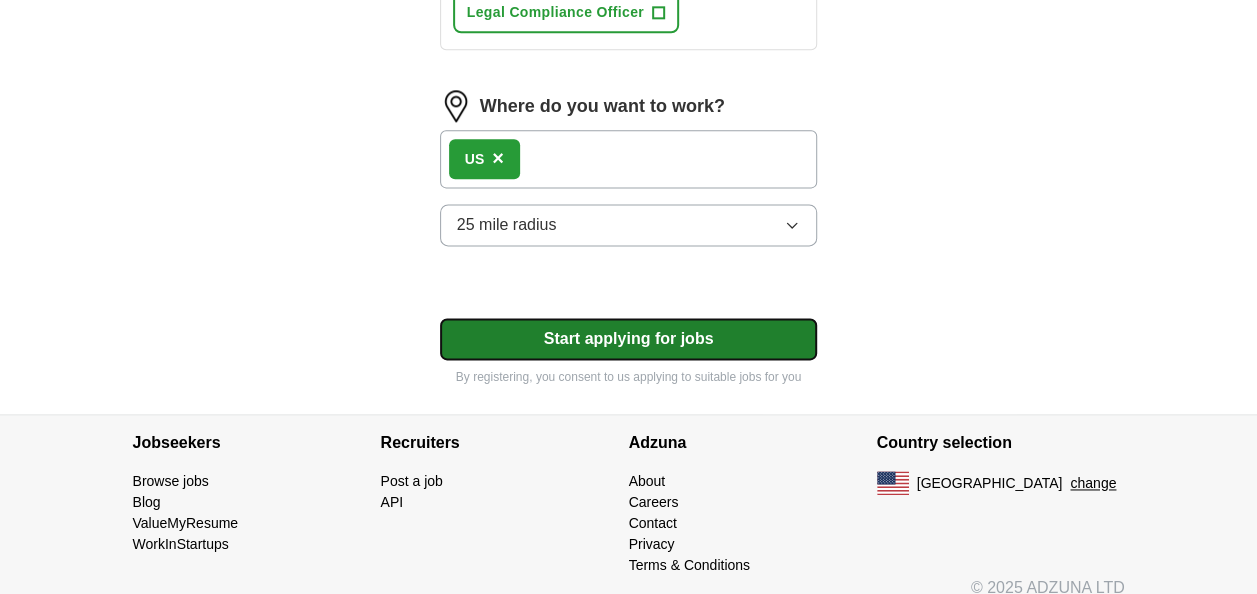 click on "Start applying for jobs" at bounding box center [629, 339] 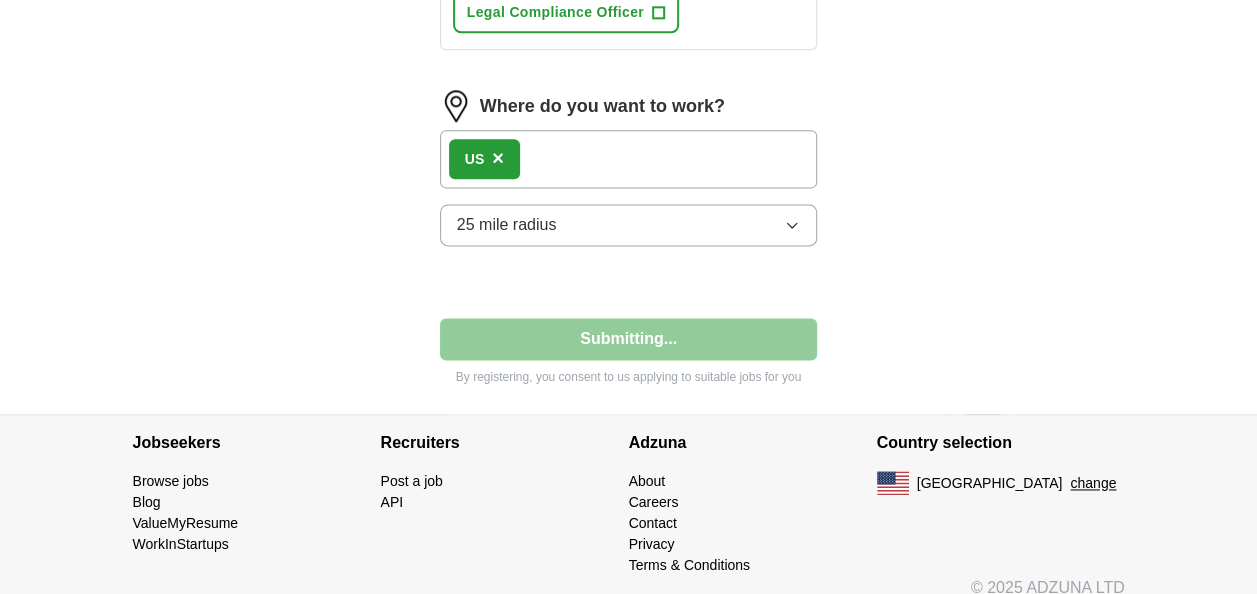 select on "**" 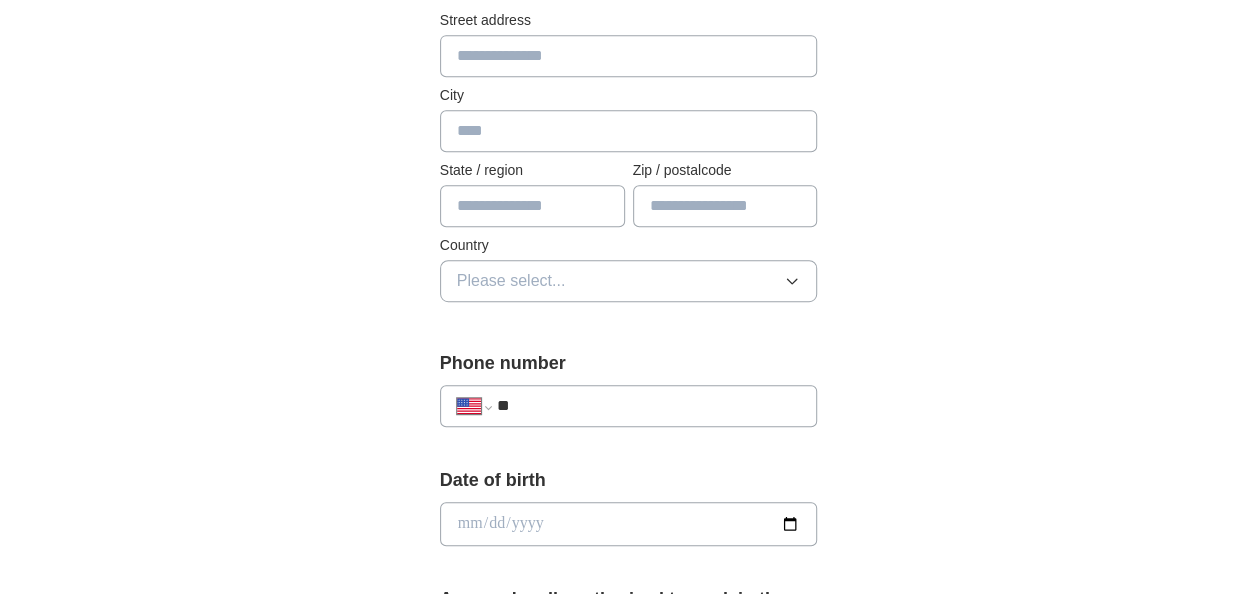 scroll, scrollTop: 200, scrollLeft: 0, axis: vertical 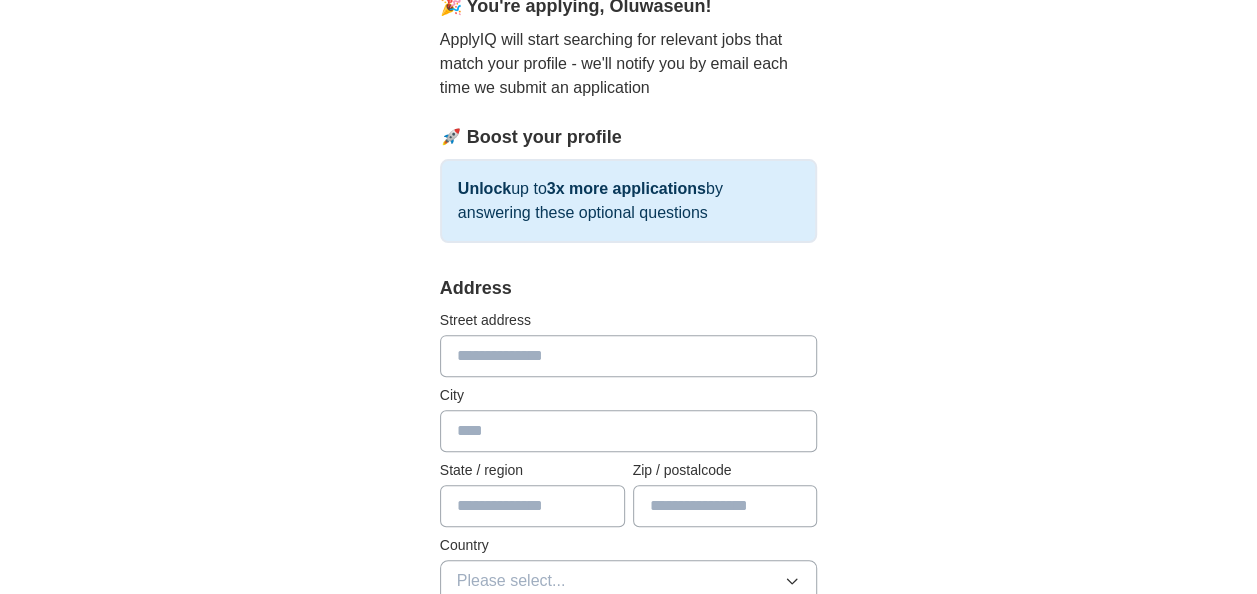 click at bounding box center (629, 356) 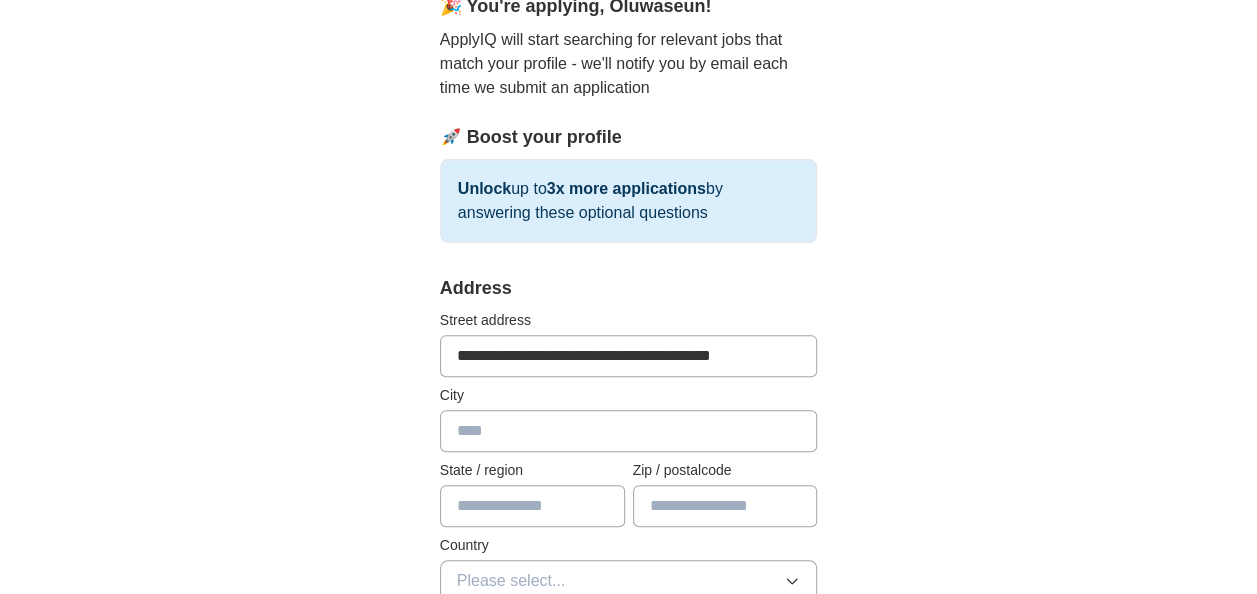 type on "******" 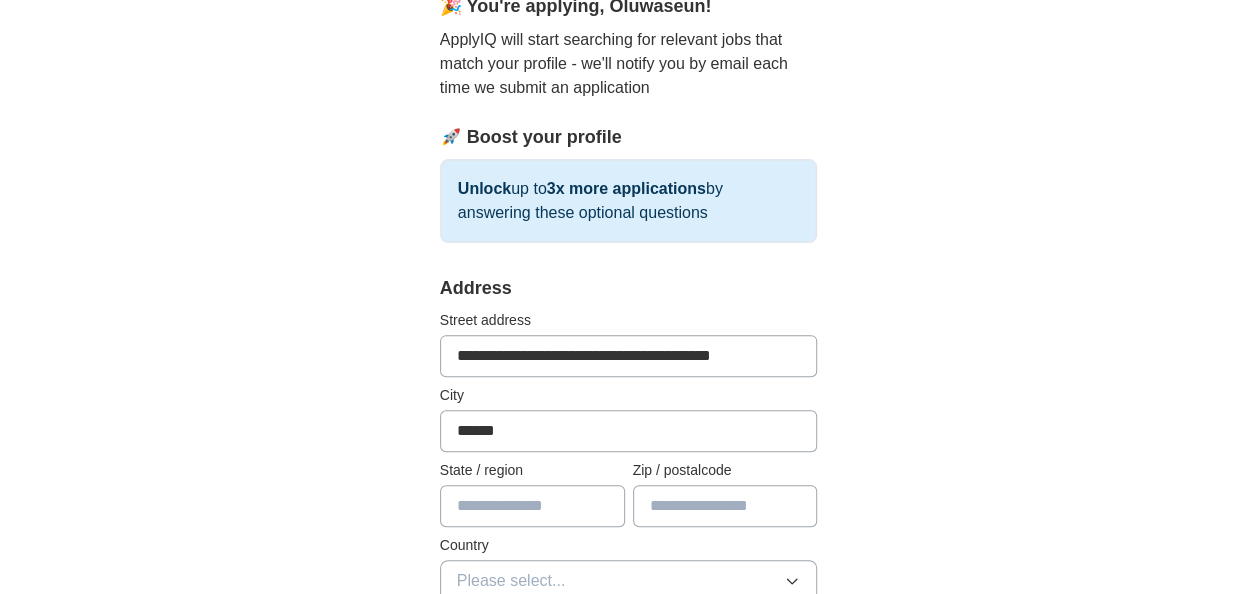 type on "*****" 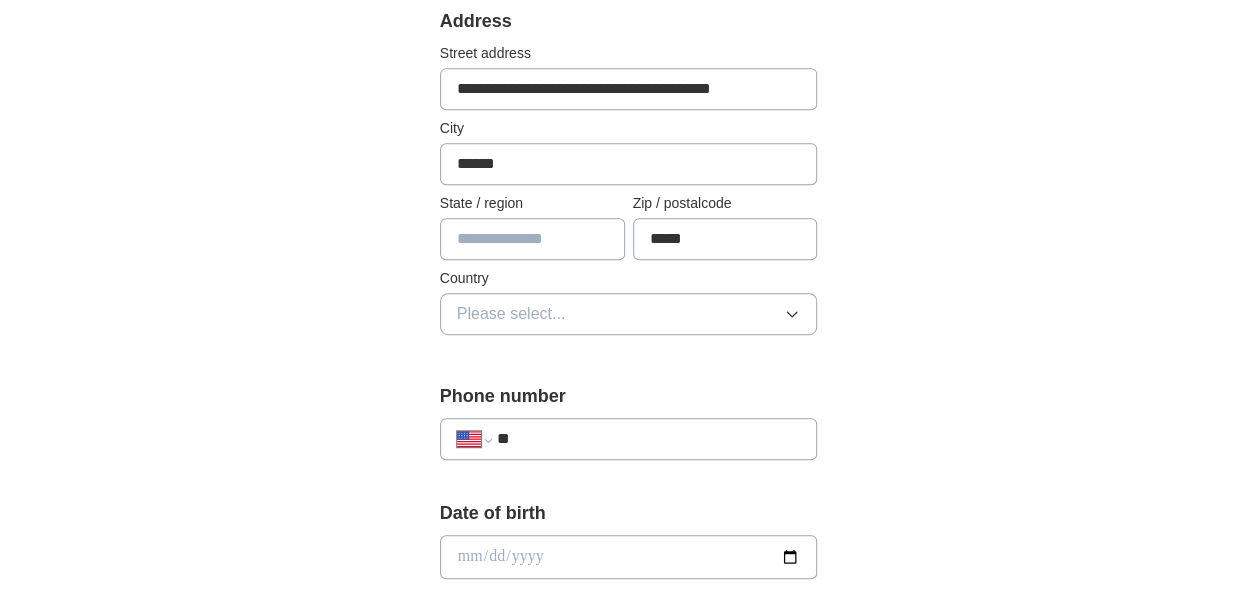 scroll, scrollTop: 500, scrollLeft: 0, axis: vertical 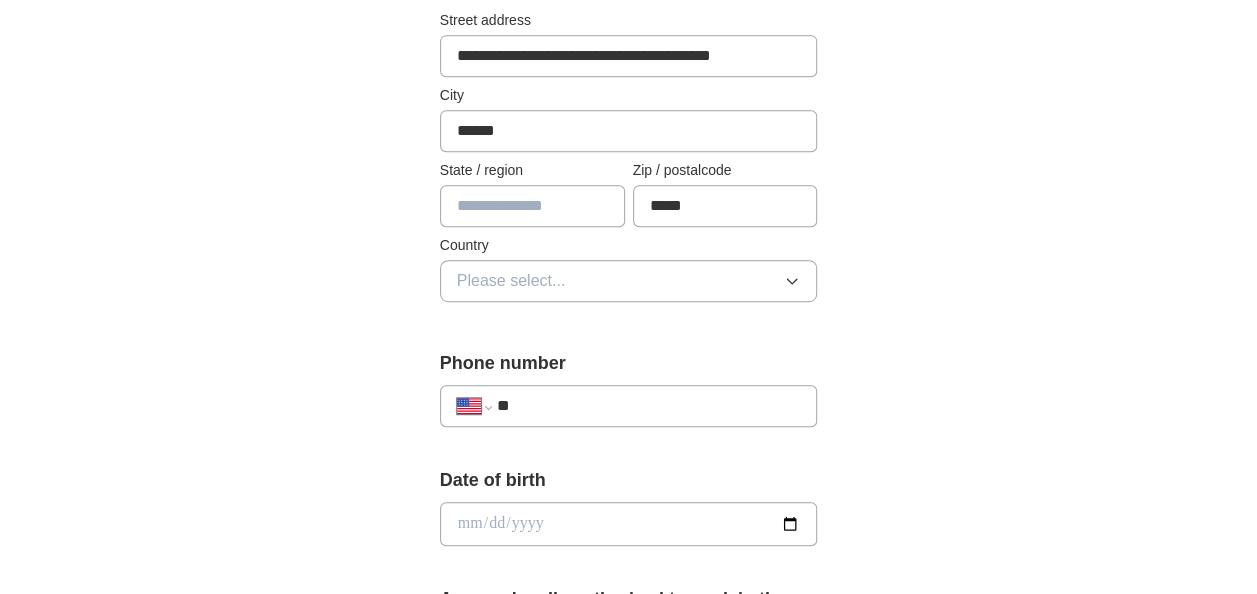 click at bounding box center [532, 206] 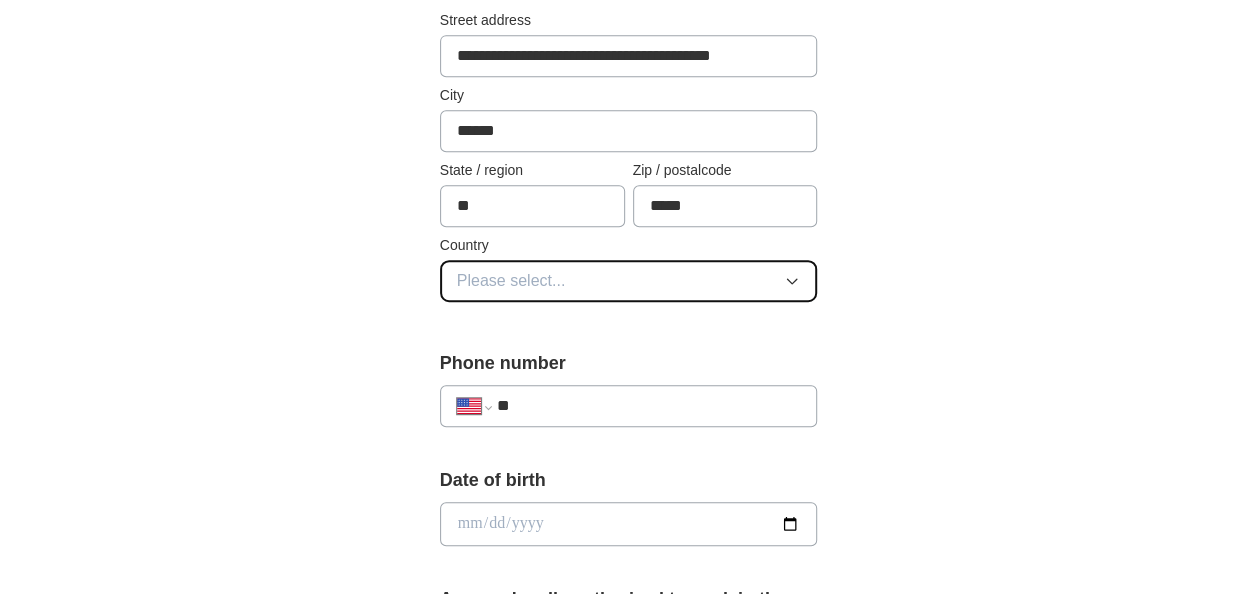 click on "Please select..." at bounding box center [511, 281] 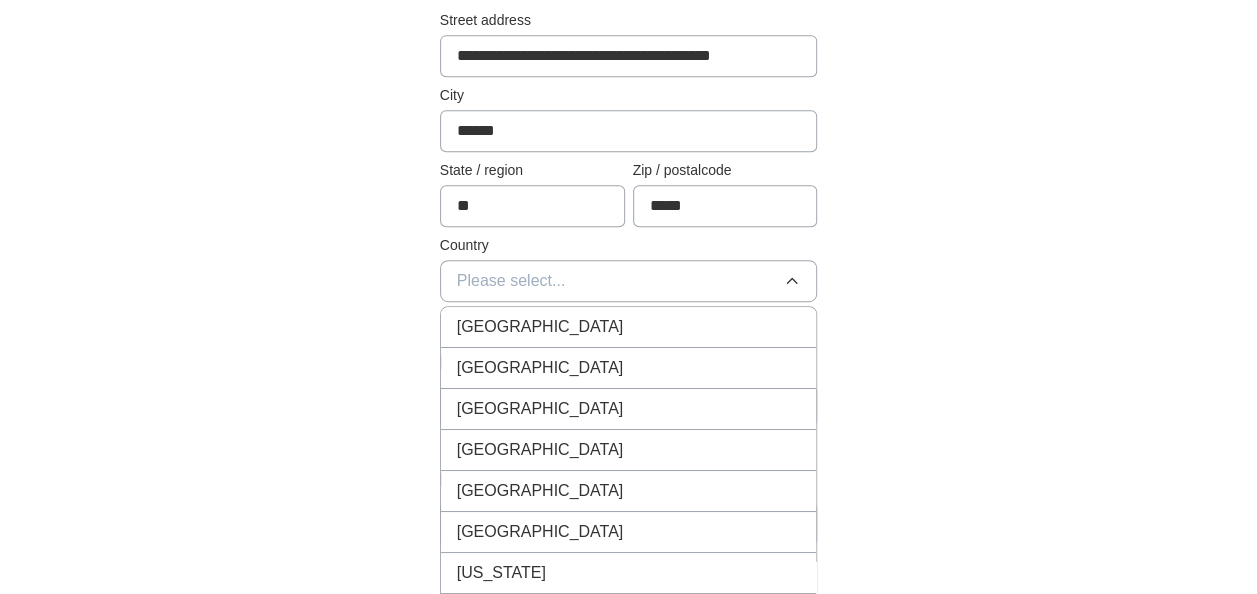 click on "[GEOGRAPHIC_DATA]" at bounding box center (540, 368) 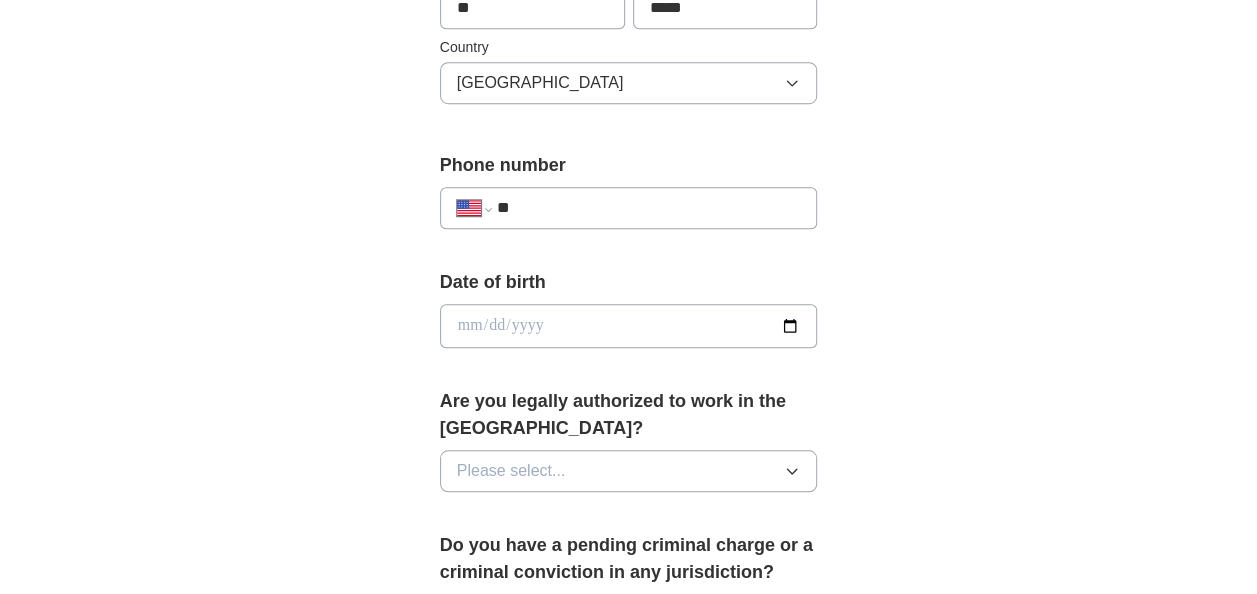 scroll, scrollTop: 700, scrollLeft: 0, axis: vertical 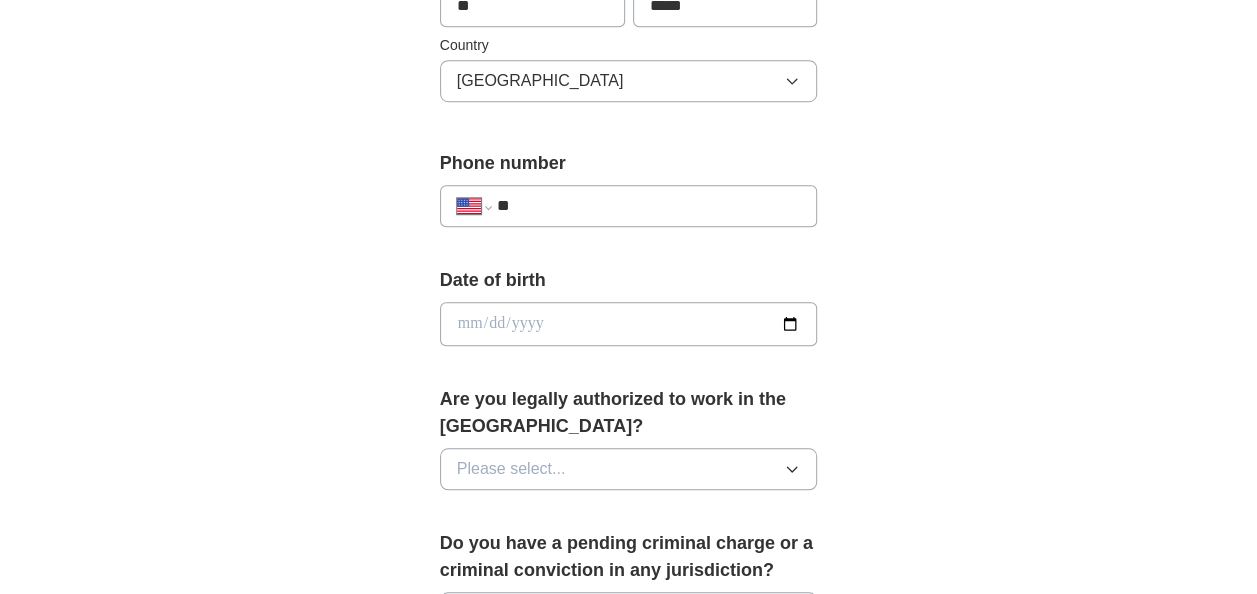 click on "**********" at bounding box center (629, 206) 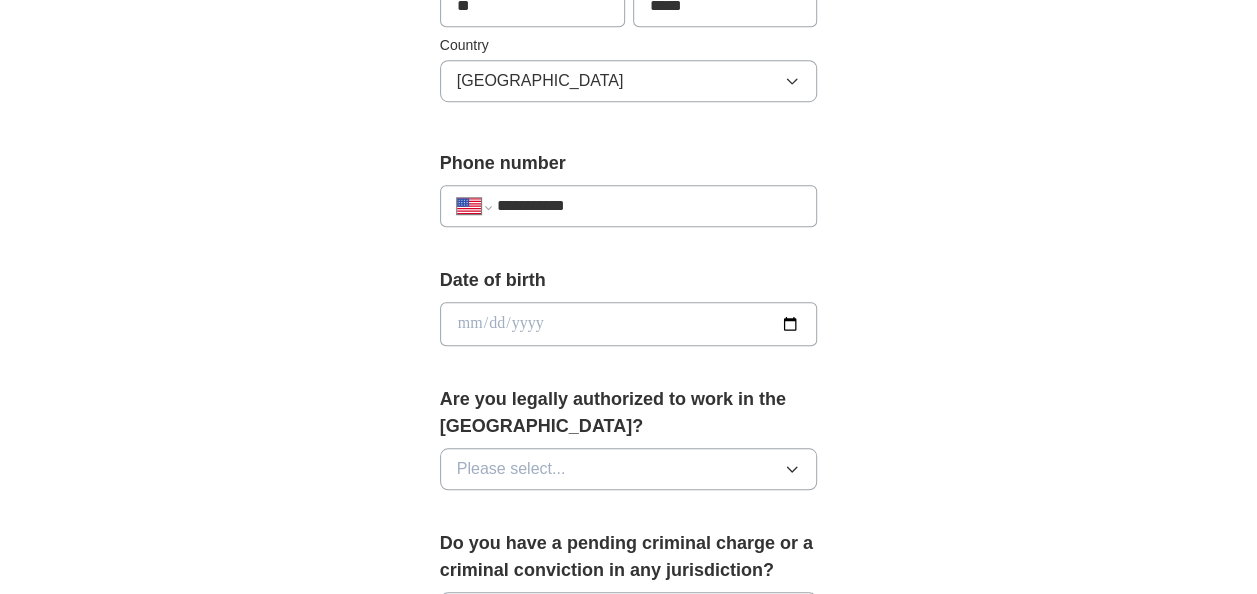select on "**" 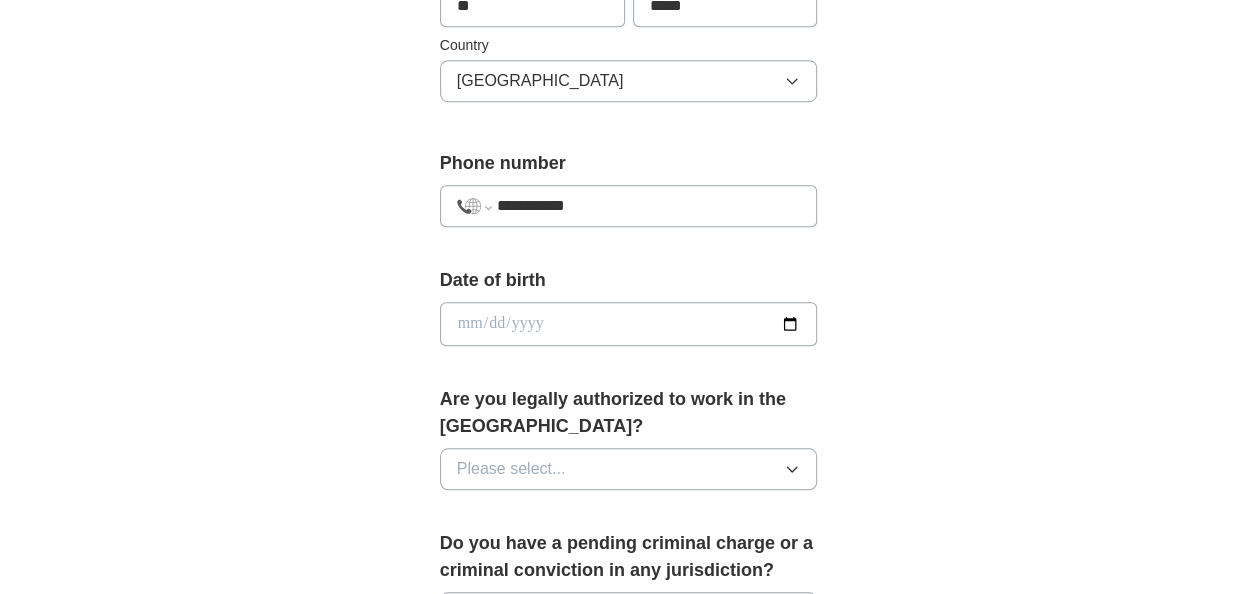 type on "**********" 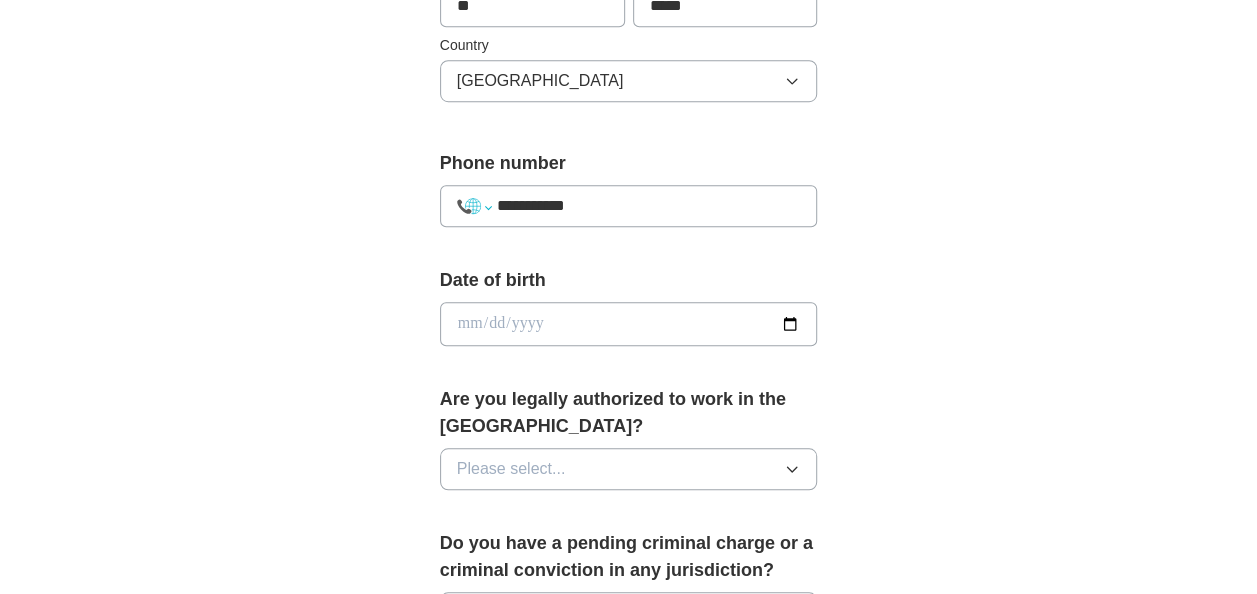 click on "**********" at bounding box center (474, 206) 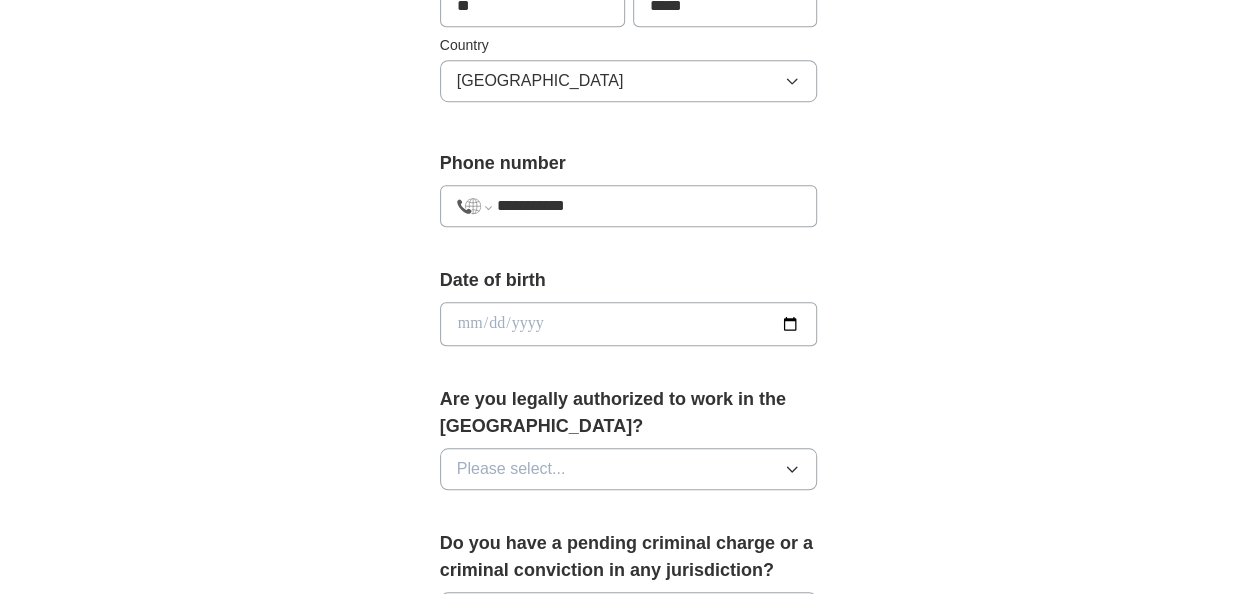 click on "**********" at bounding box center [474, 206] 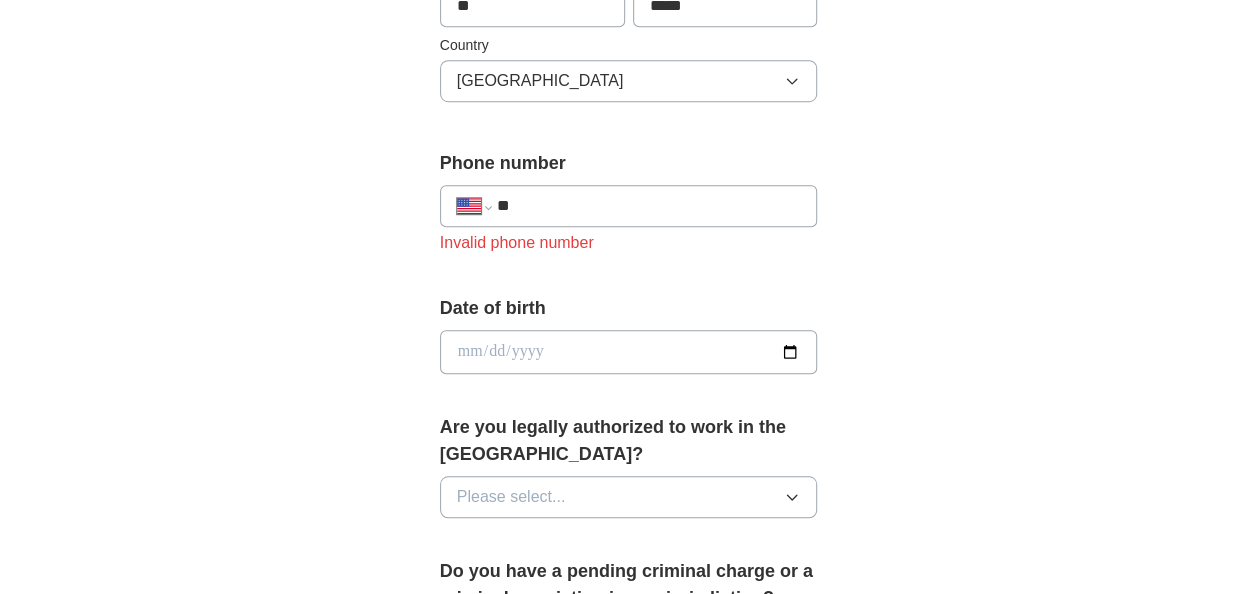 click on "**" at bounding box center (649, 206) 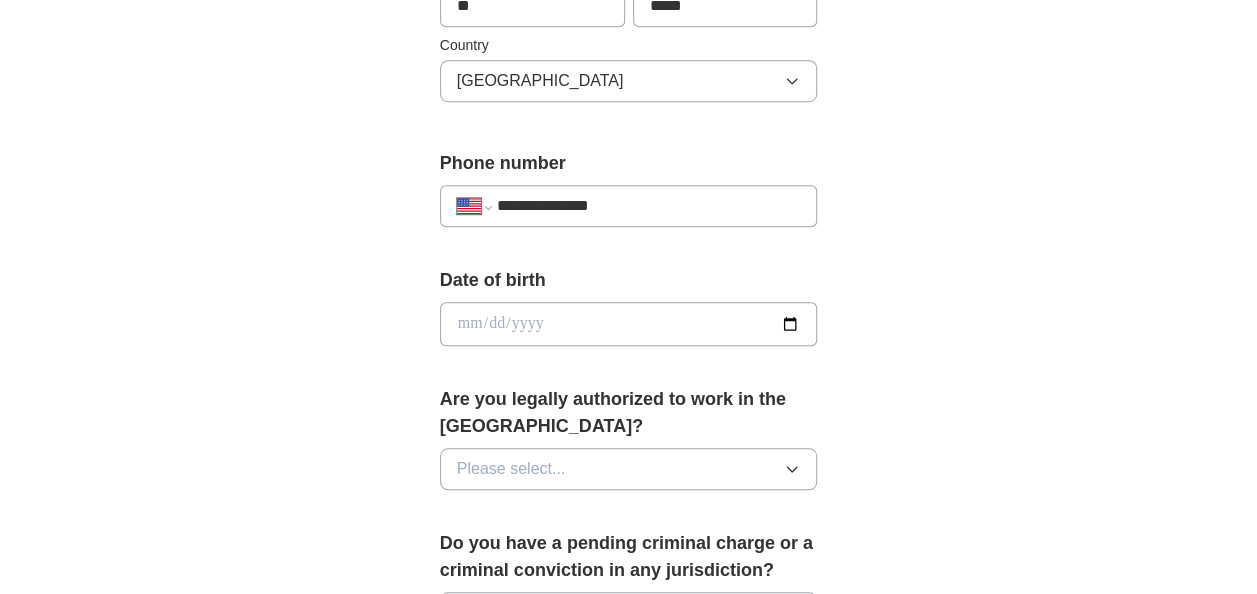 scroll, scrollTop: 900, scrollLeft: 0, axis: vertical 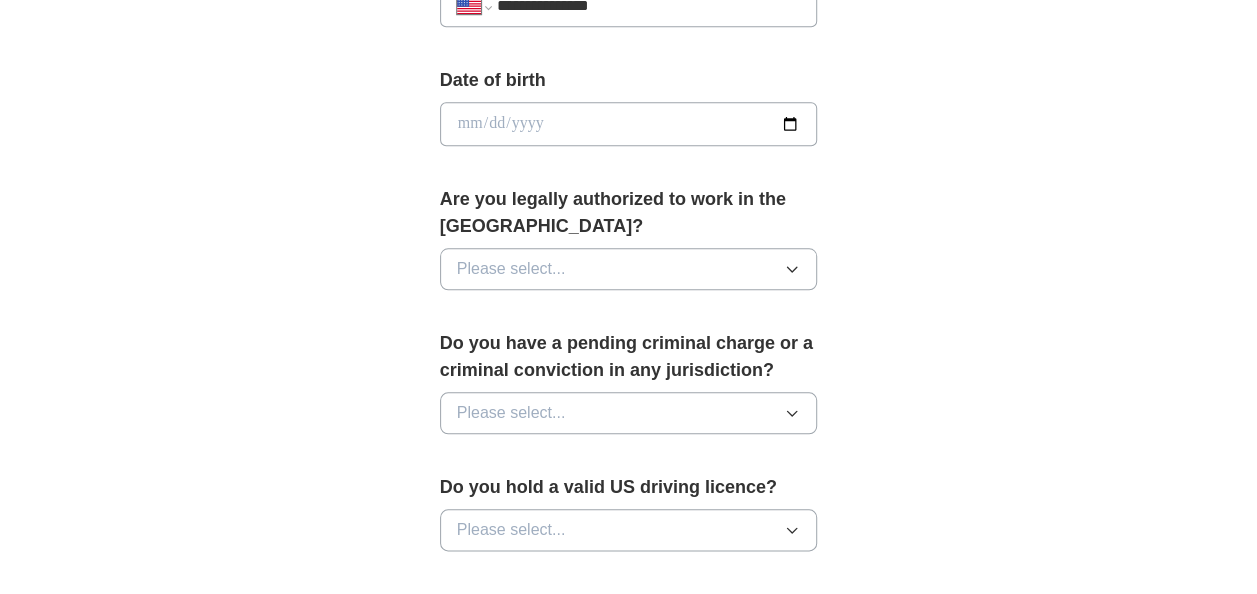 type on "**********" 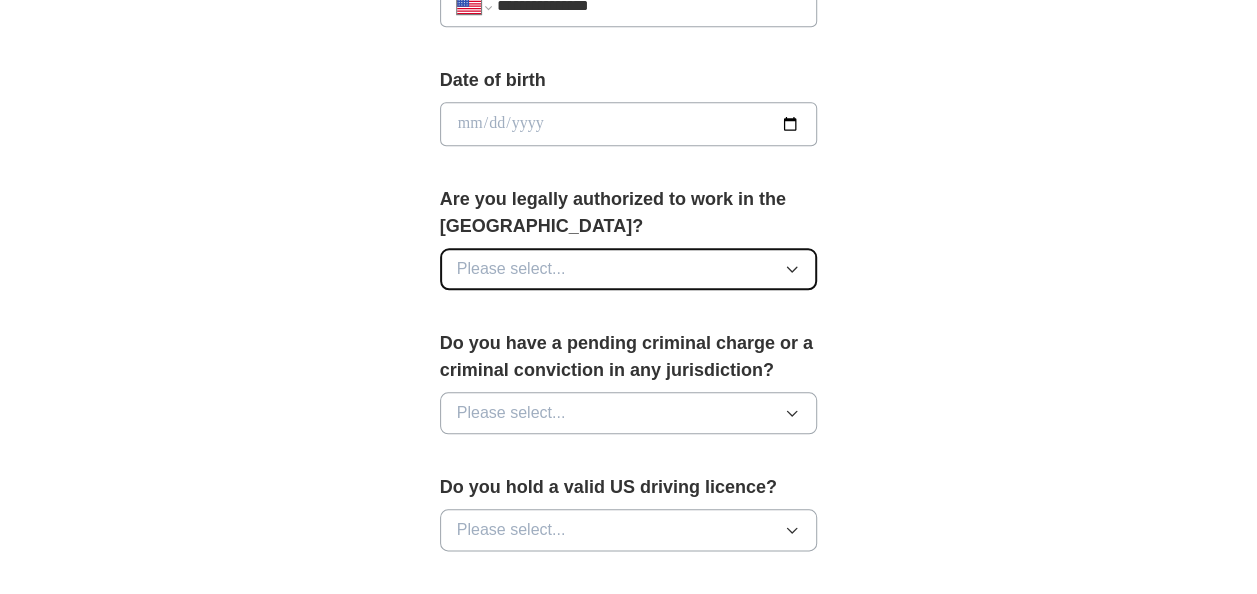 click on "Please select..." at bounding box center (629, 269) 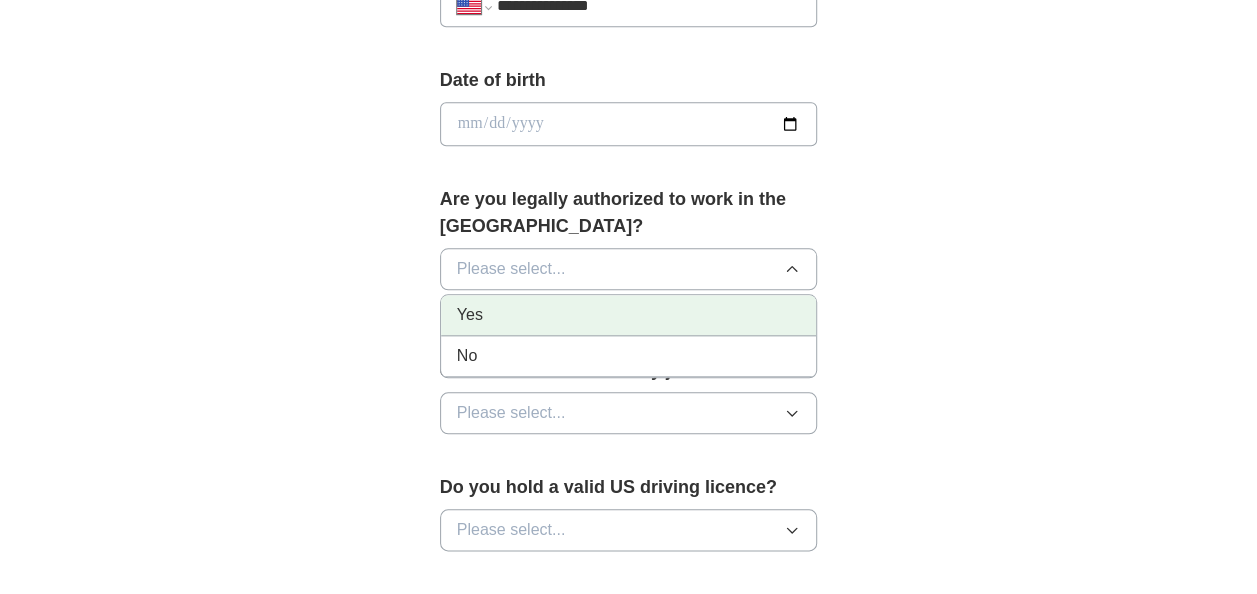 click on "Yes" at bounding box center (629, 315) 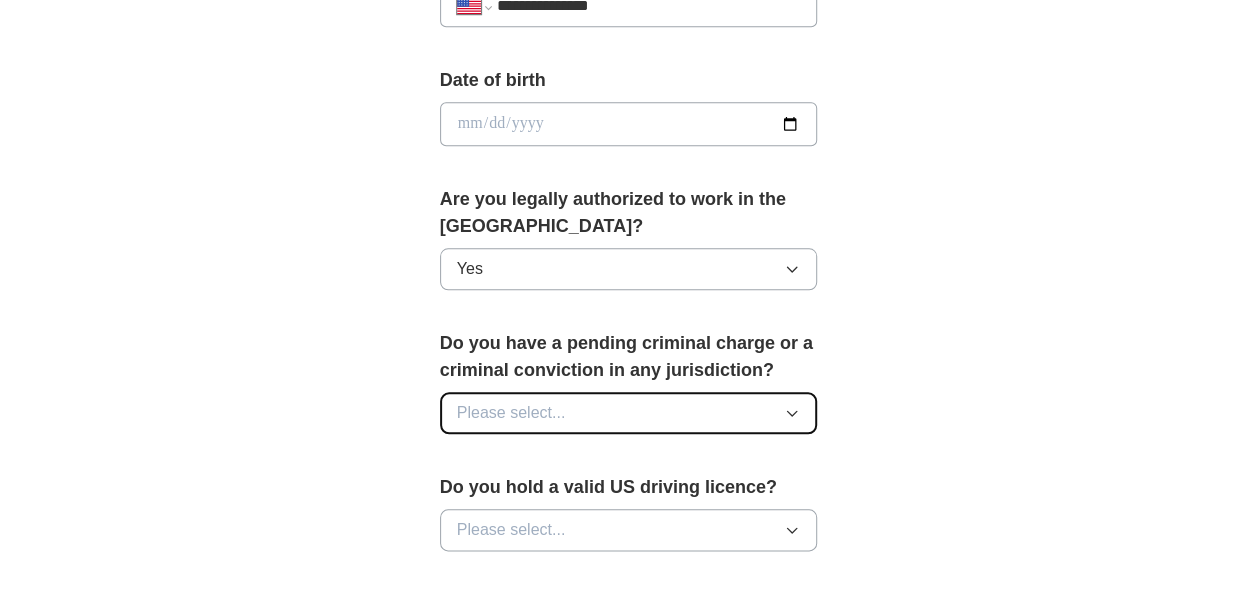 click on "Please select..." at bounding box center [629, 413] 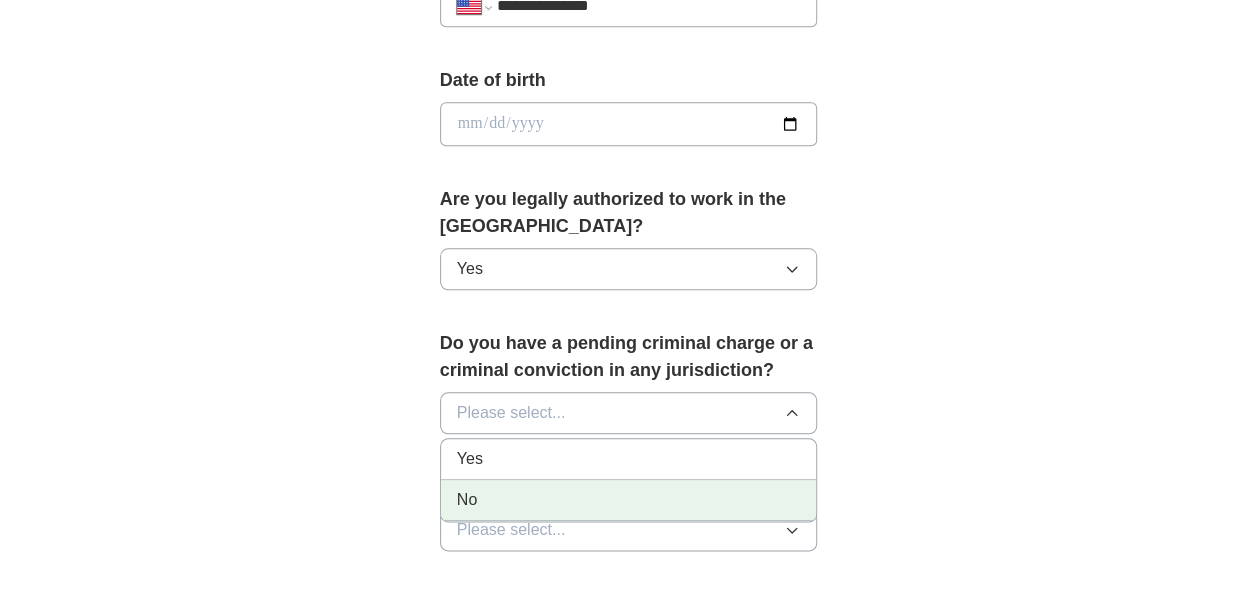 click on "No" at bounding box center [629, 500] 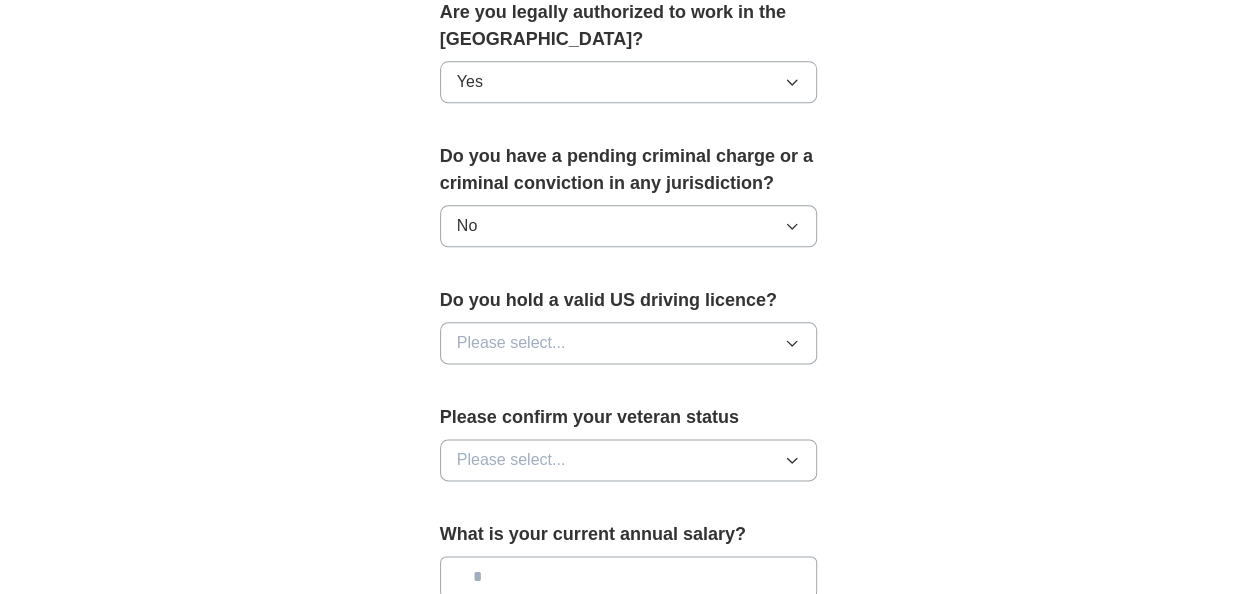 scroll, scrollTop: 1100, scrollLeft: 0, axis: vertical 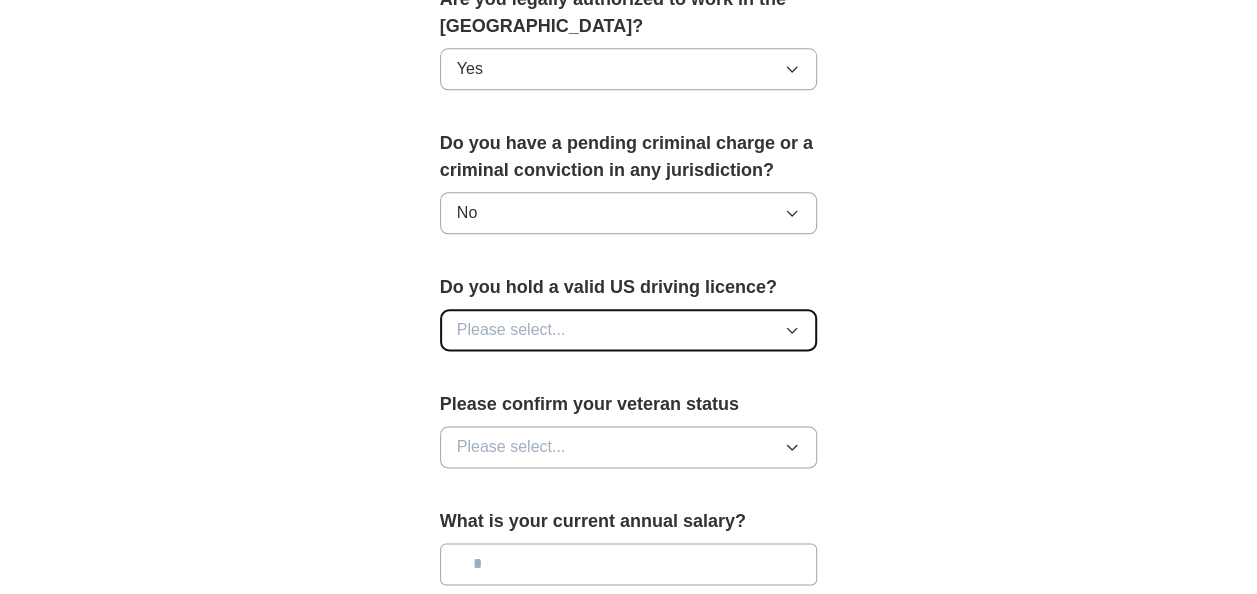 drag, startPoint x: 588, startPoint y: 316, endPoint x: 588, endPoint y: 340, distance: 24 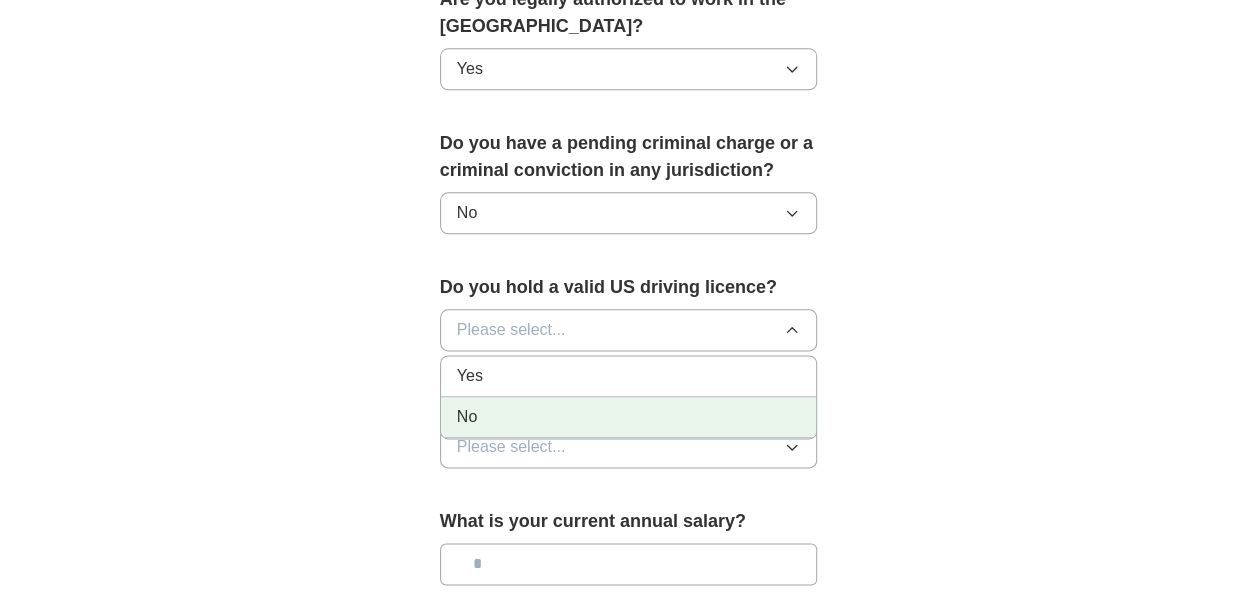 click on "No" at bounding box center [629, 417] 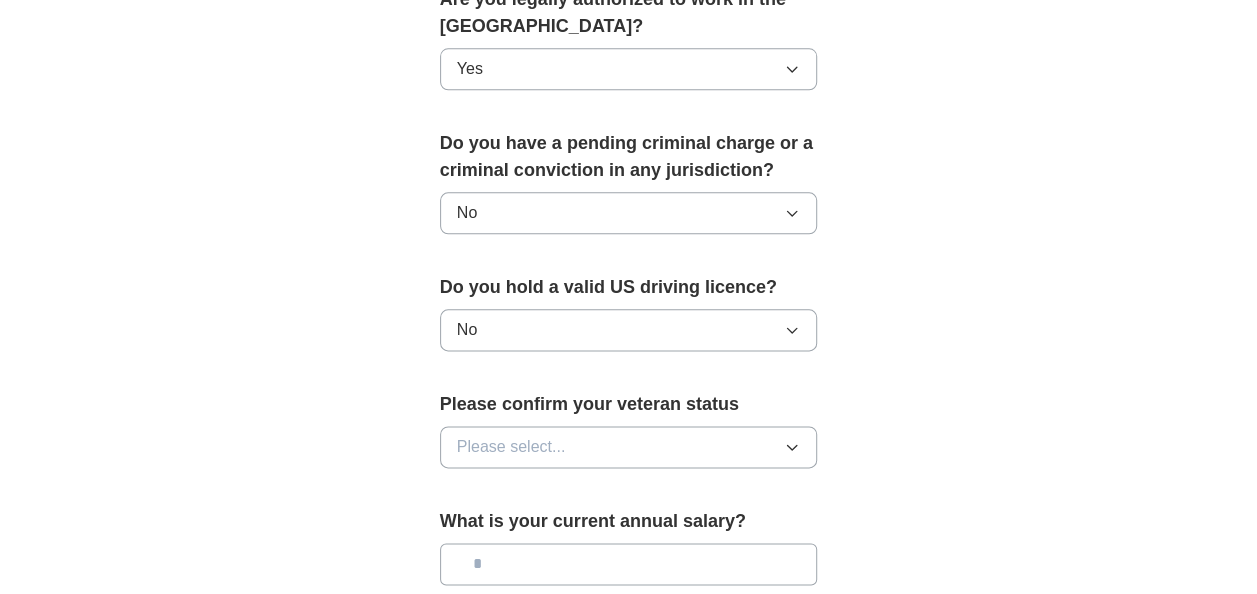 scroll, scrollTop: 1200, scrollLeft: 0, axis: vertical 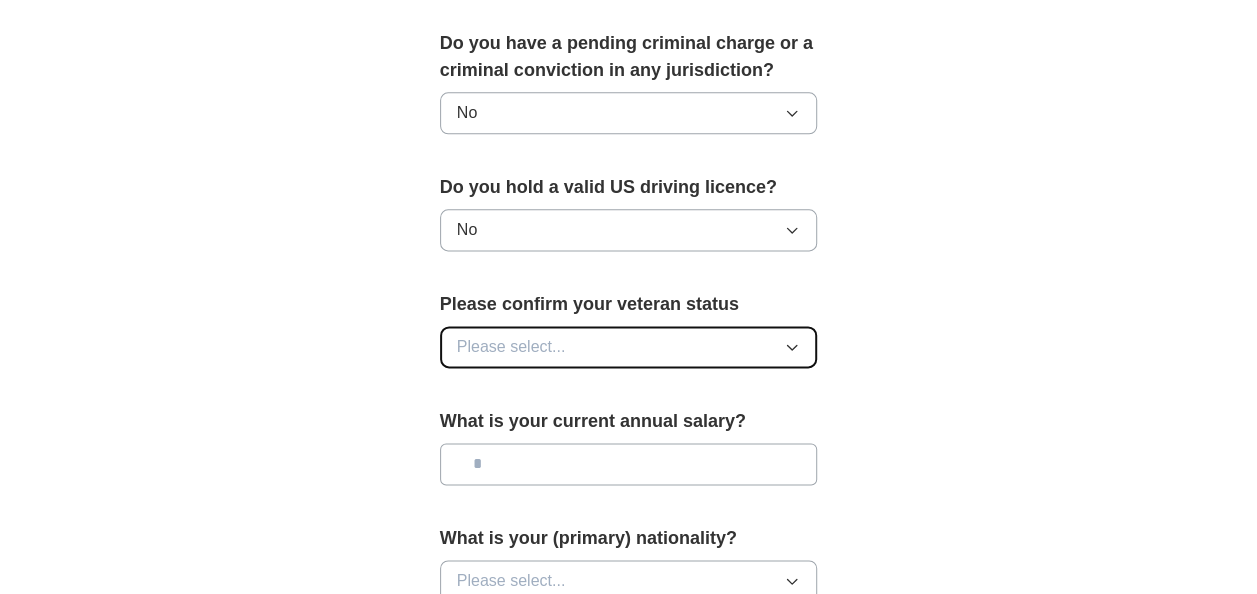 click on "Please select..." at bounding box center [629, 347] 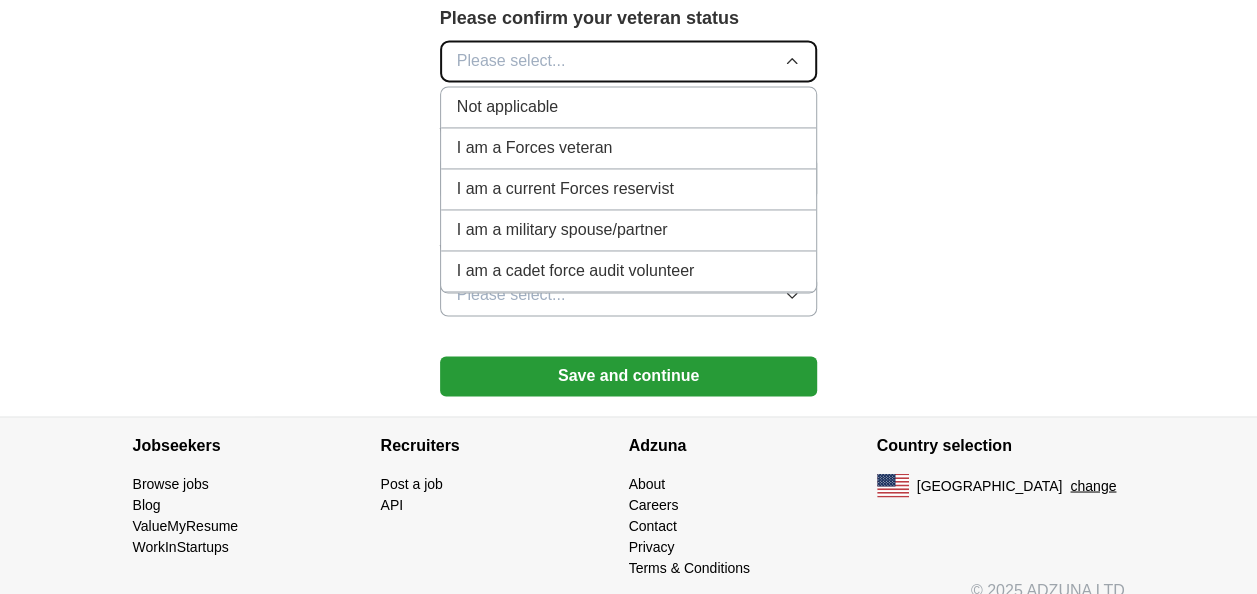 scroll, scrollTop: 1500, scrollLeft: 0, axis: vertical 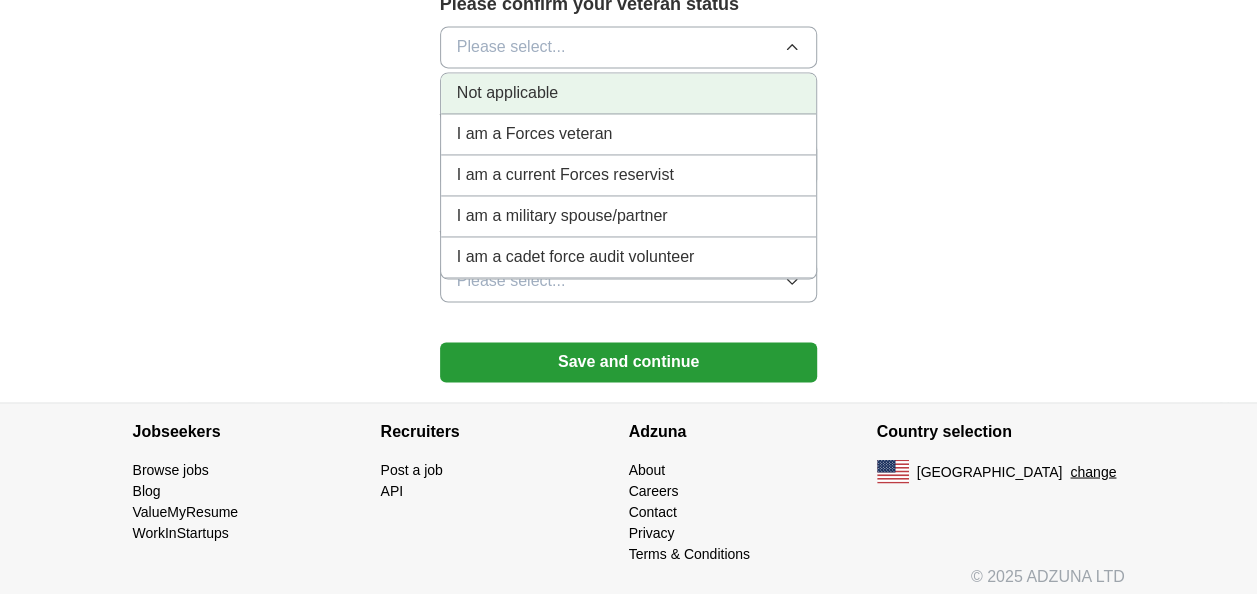 click on "Not applicable" at bounding box center [507, 93] 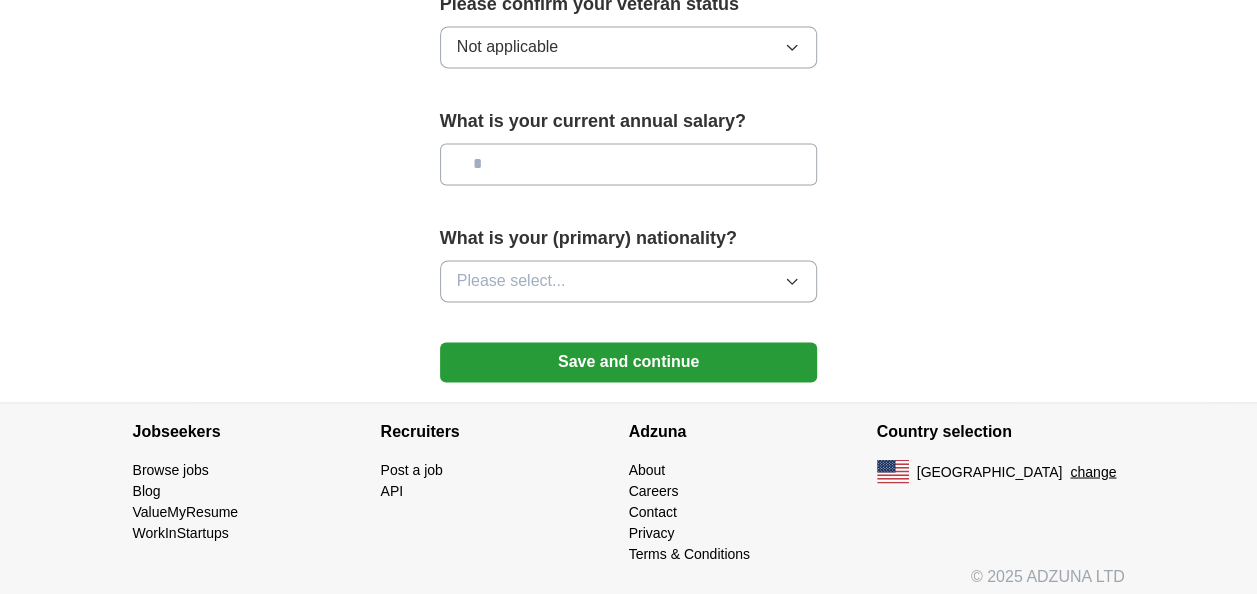 click at bounding box center [629, 164] 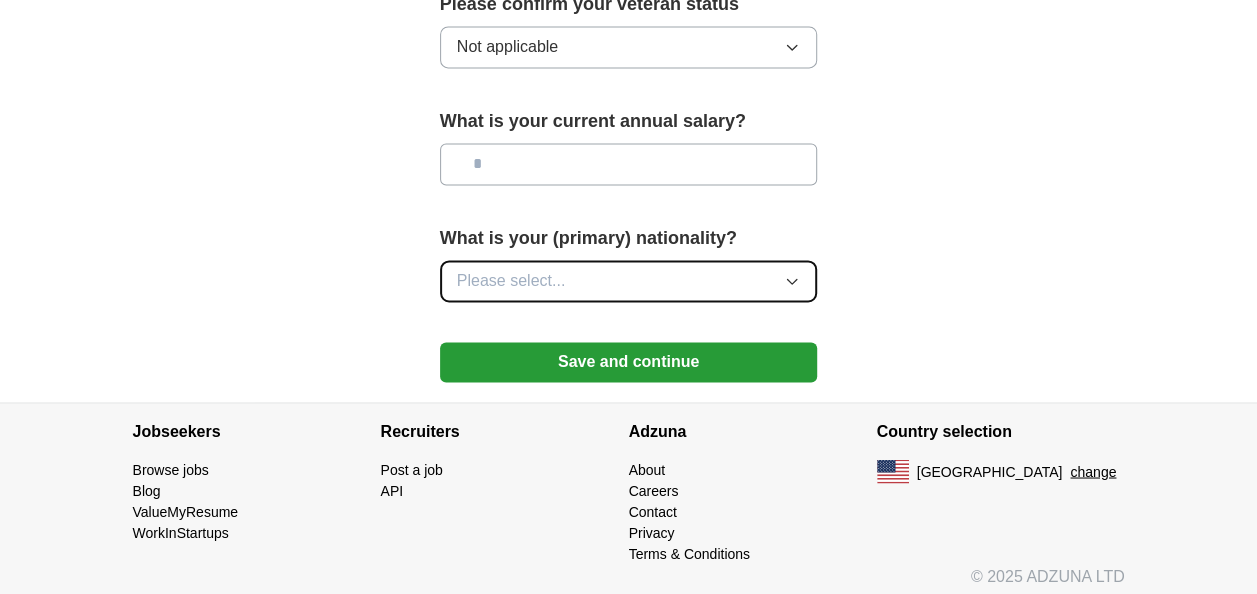 click on "Please select..." at bounding box center [629, 281] 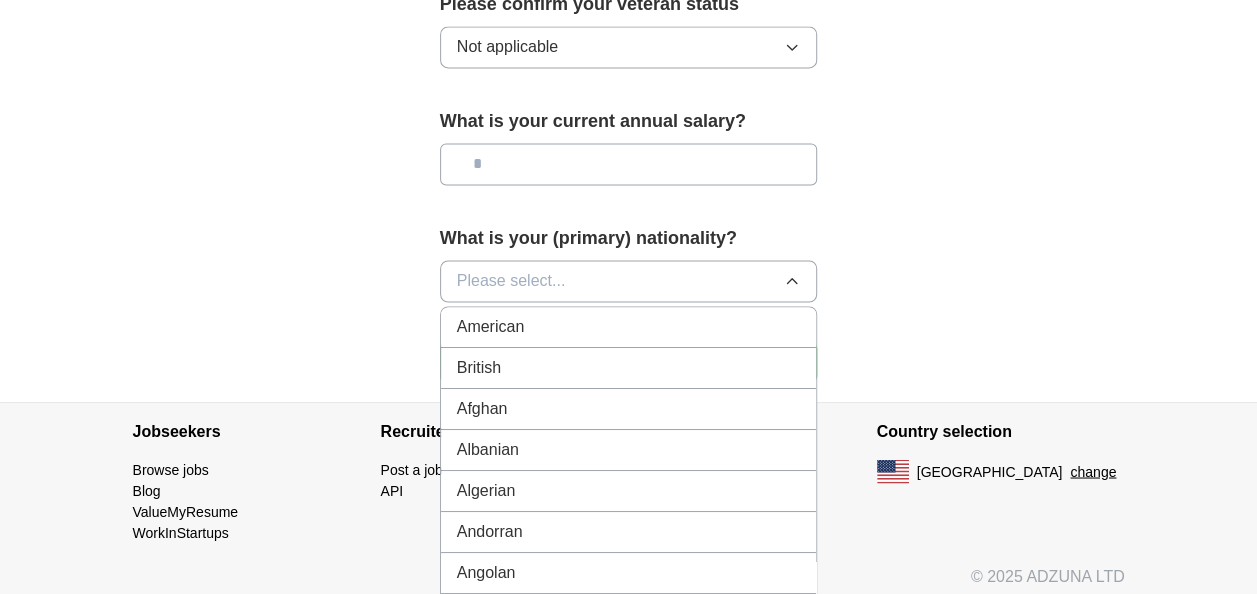 click on "**********" at bounding box center [629, -519] 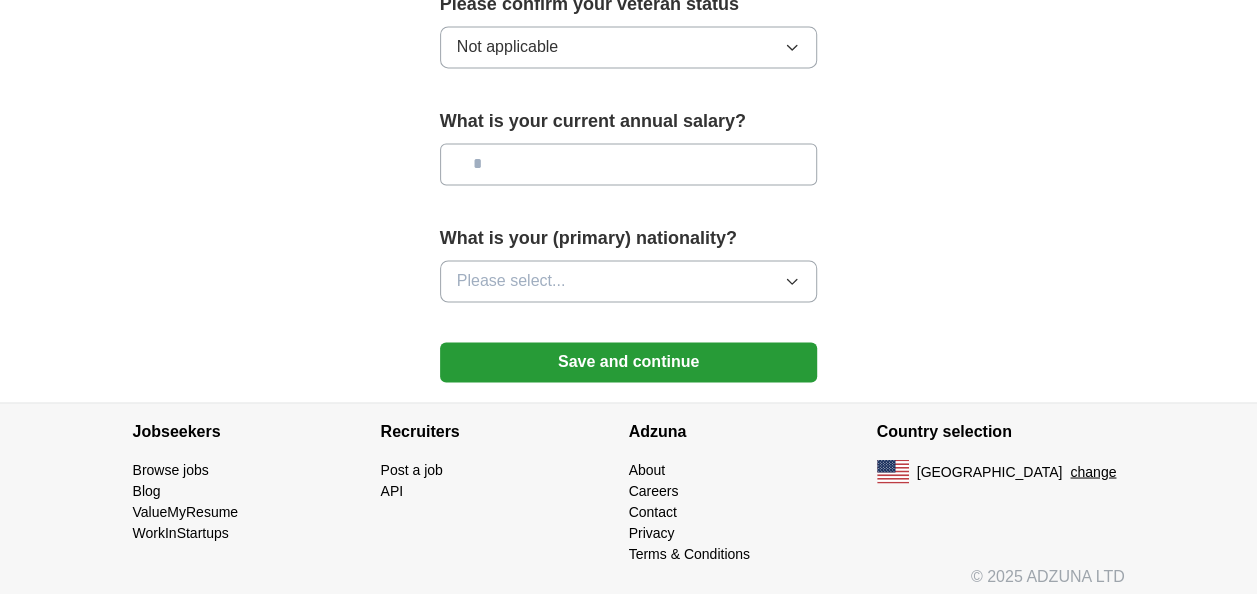 scroll, scrollTop: 1502, scrollLeft: 0, axis: vertical 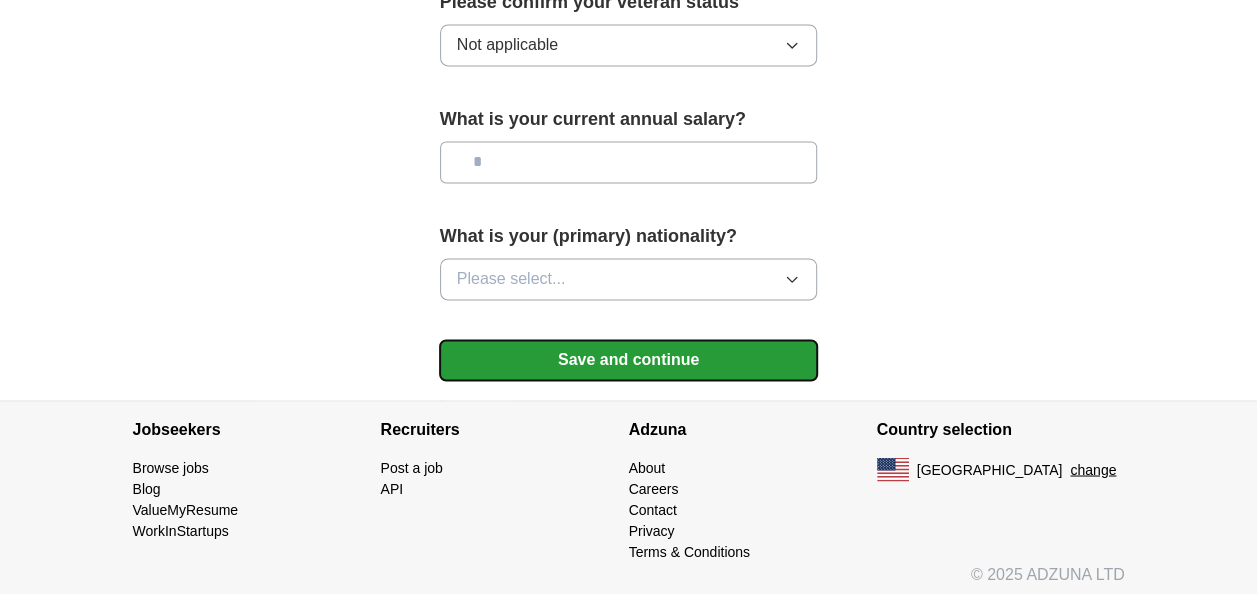 click on "Save and continue" at bounding box center [629, 360] 